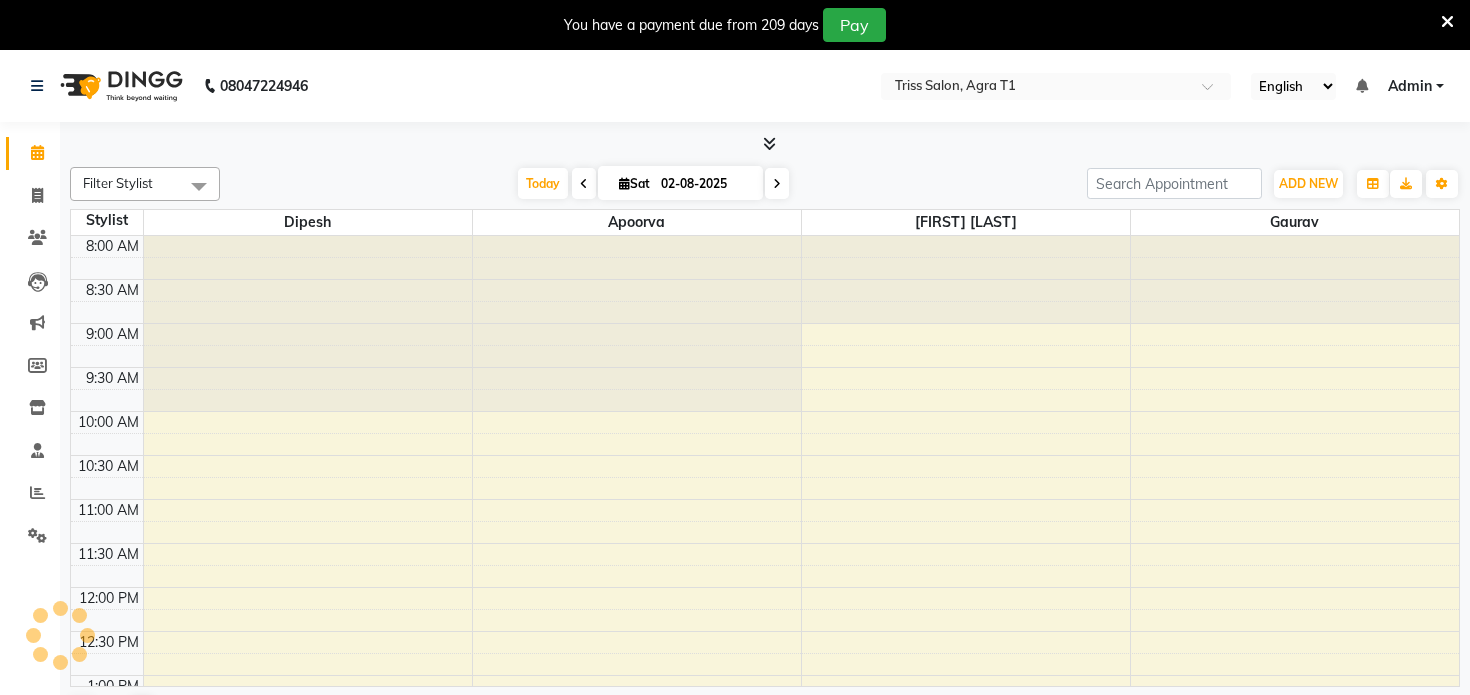 scroll, scrollTop: 0, scrollLeft: 0, axis: both 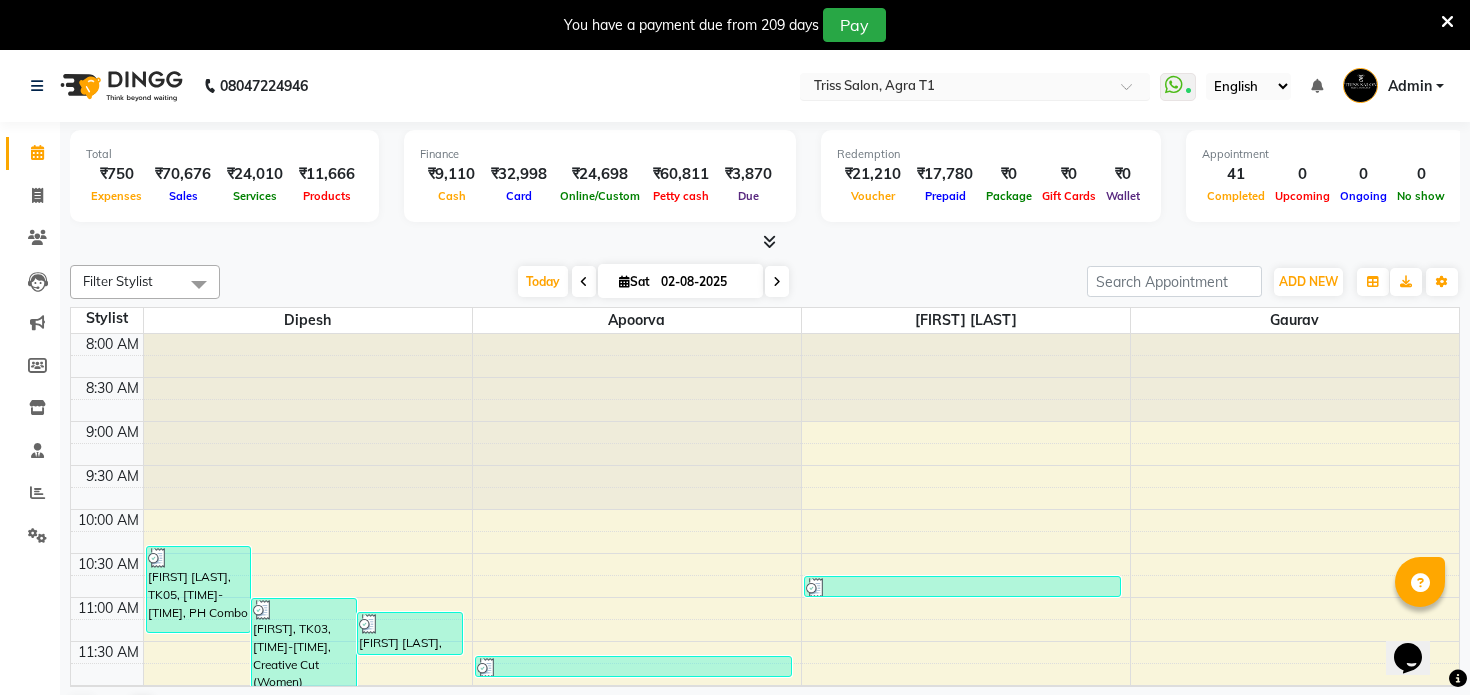 click at bounding box center (955, 88) 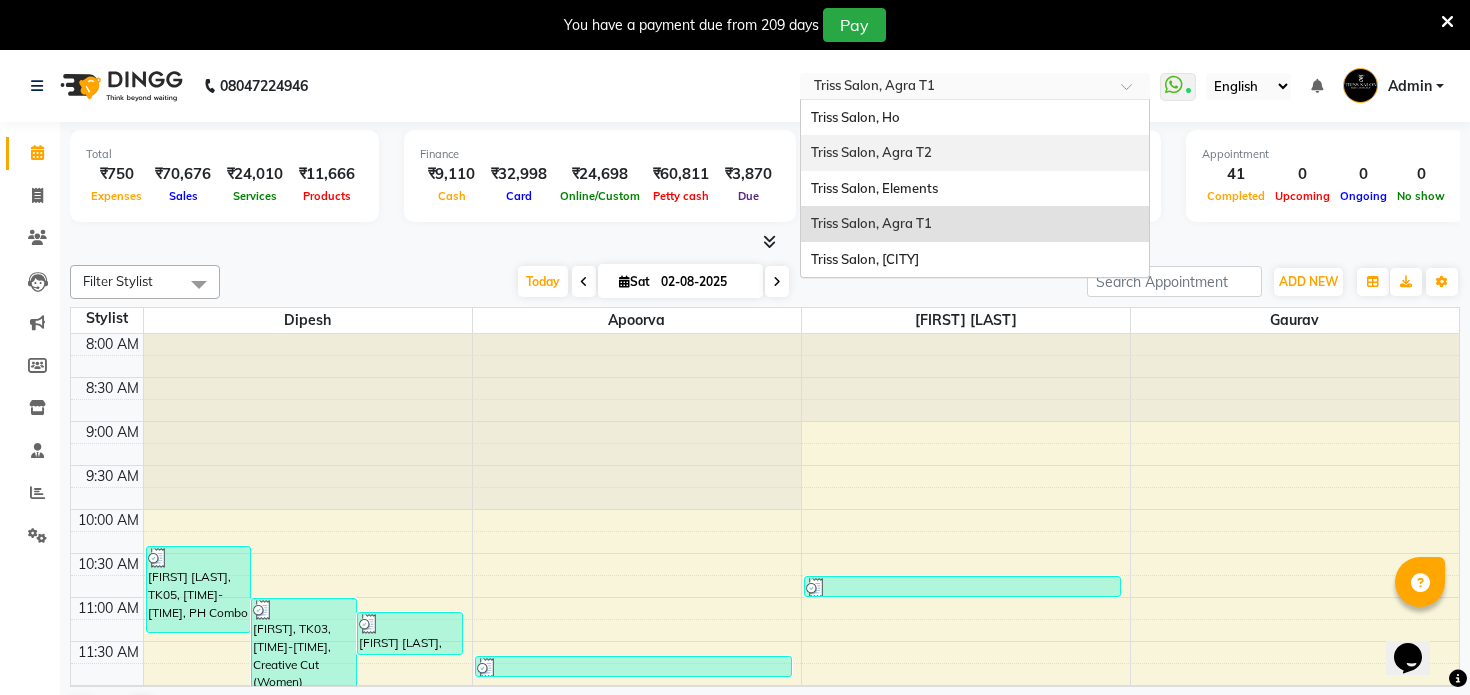 click on "Triss Salon, Agra T2" at bounding box center [871, 152] 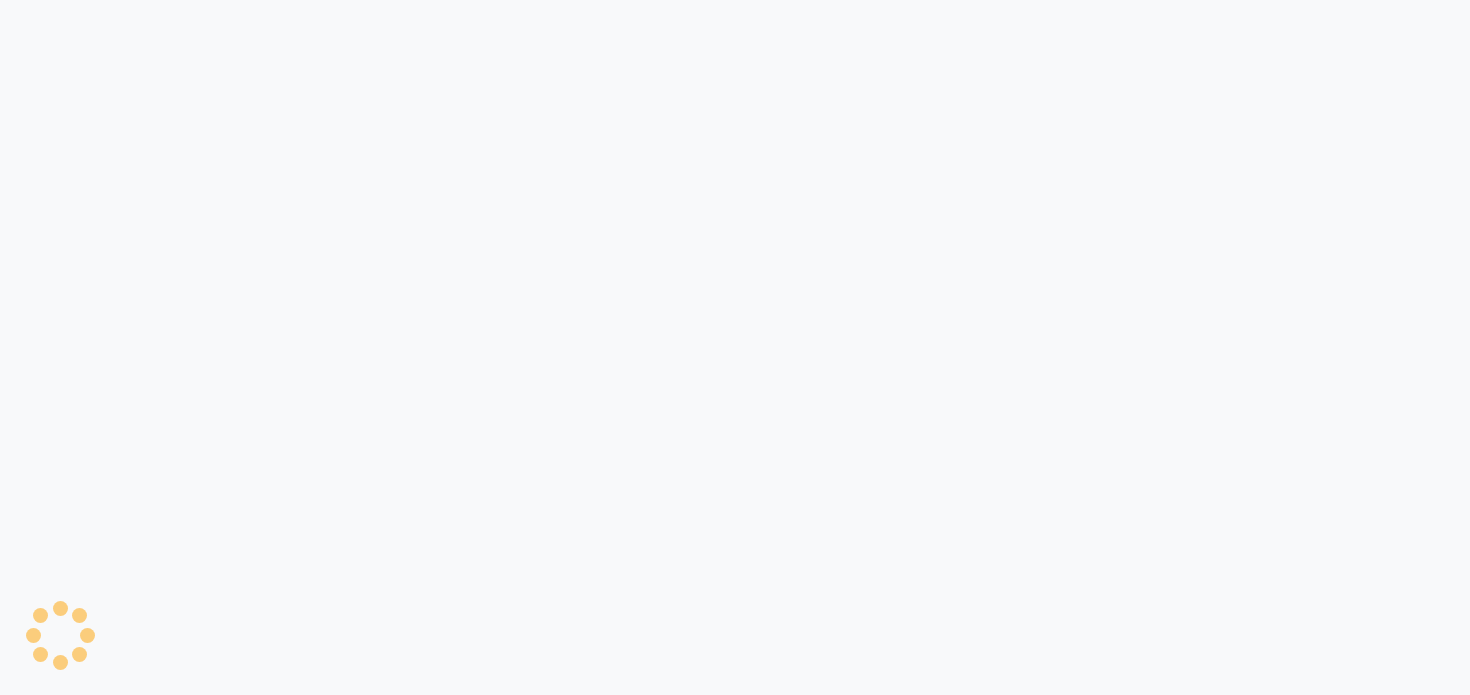 scroll, scrollTop: 0, scrollLeft: 0, axis: both 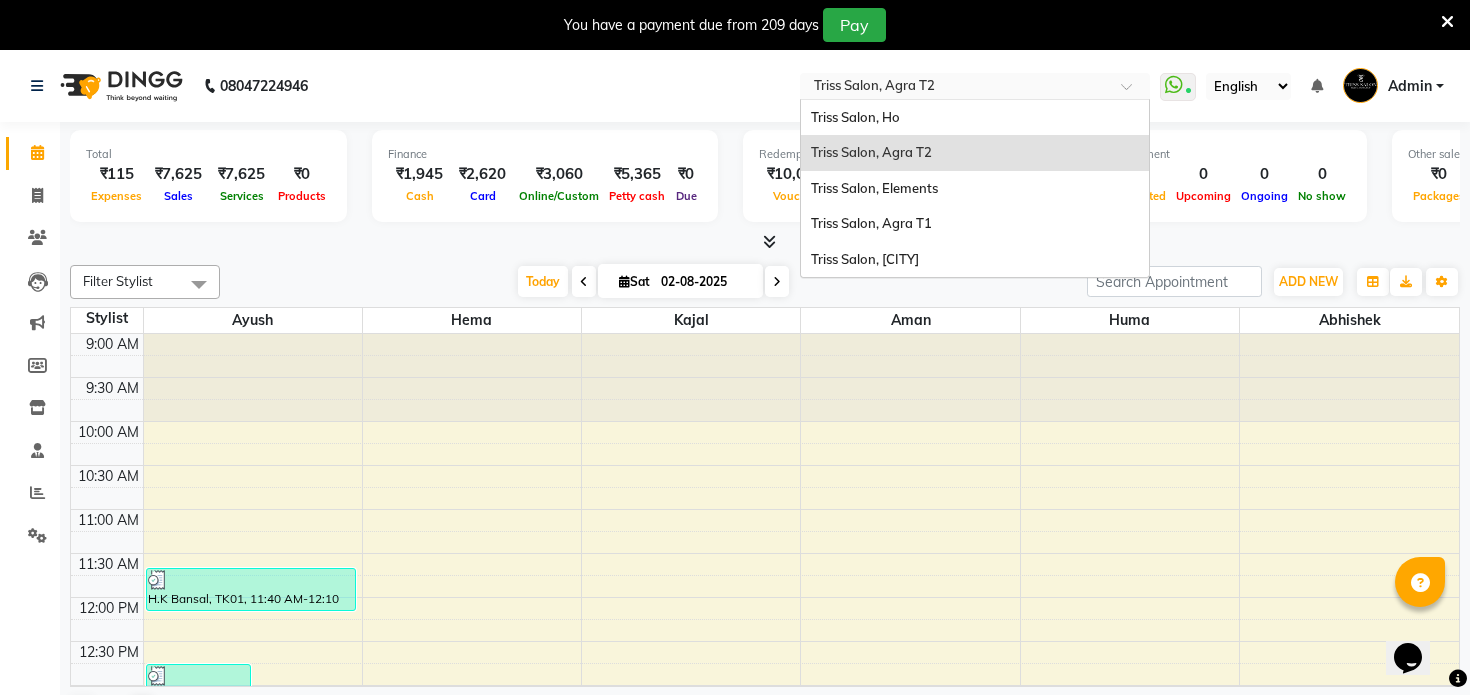 click at bounding box center [955, 88] 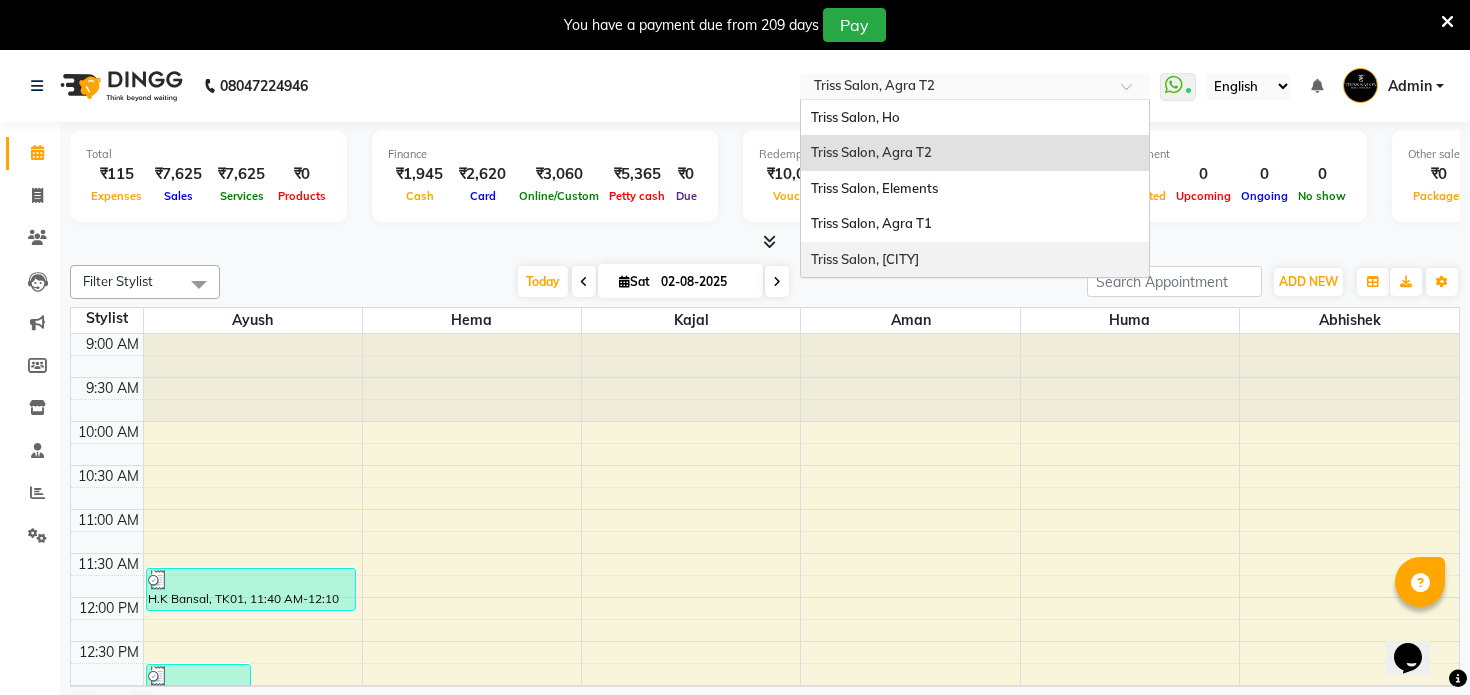 click on "Triss Salon, [CITY]" at bounding box center (975, 260) 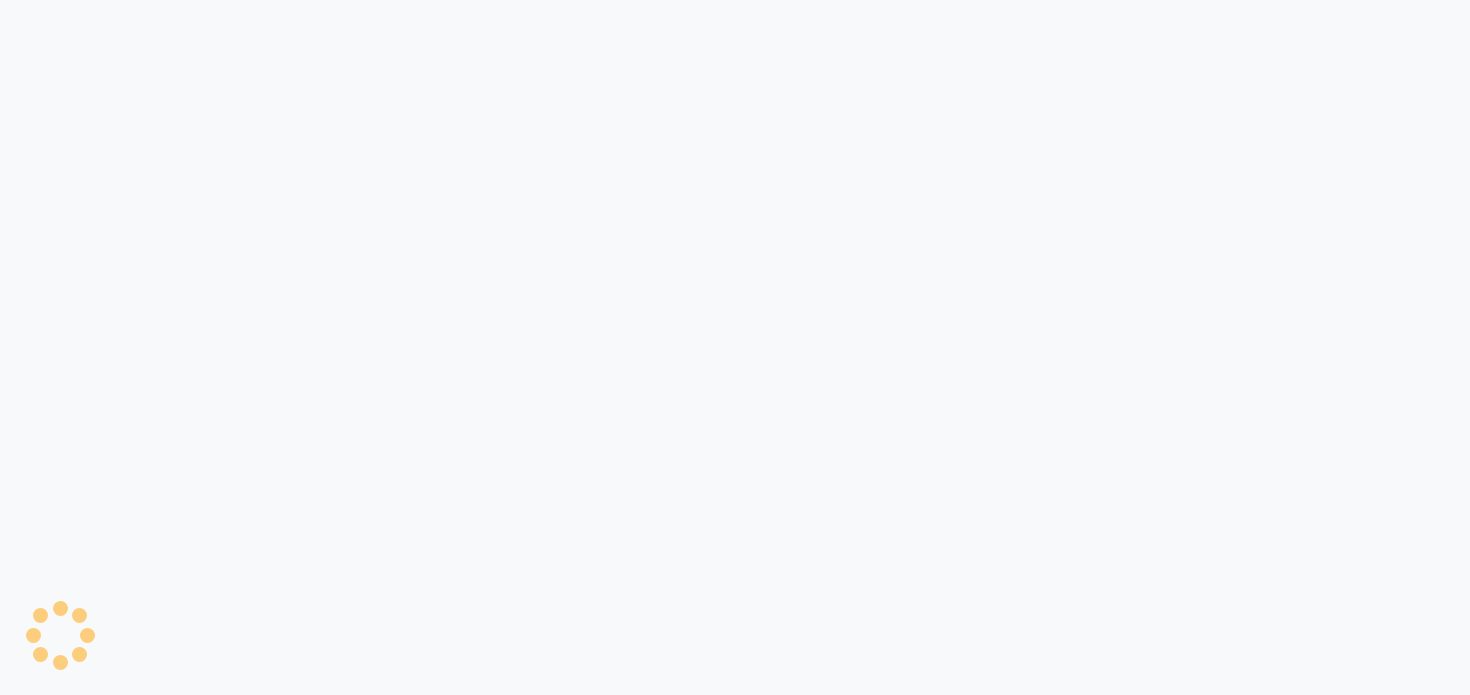 scroll, scrollTop: 0, scrollLeft: 0, axis: both 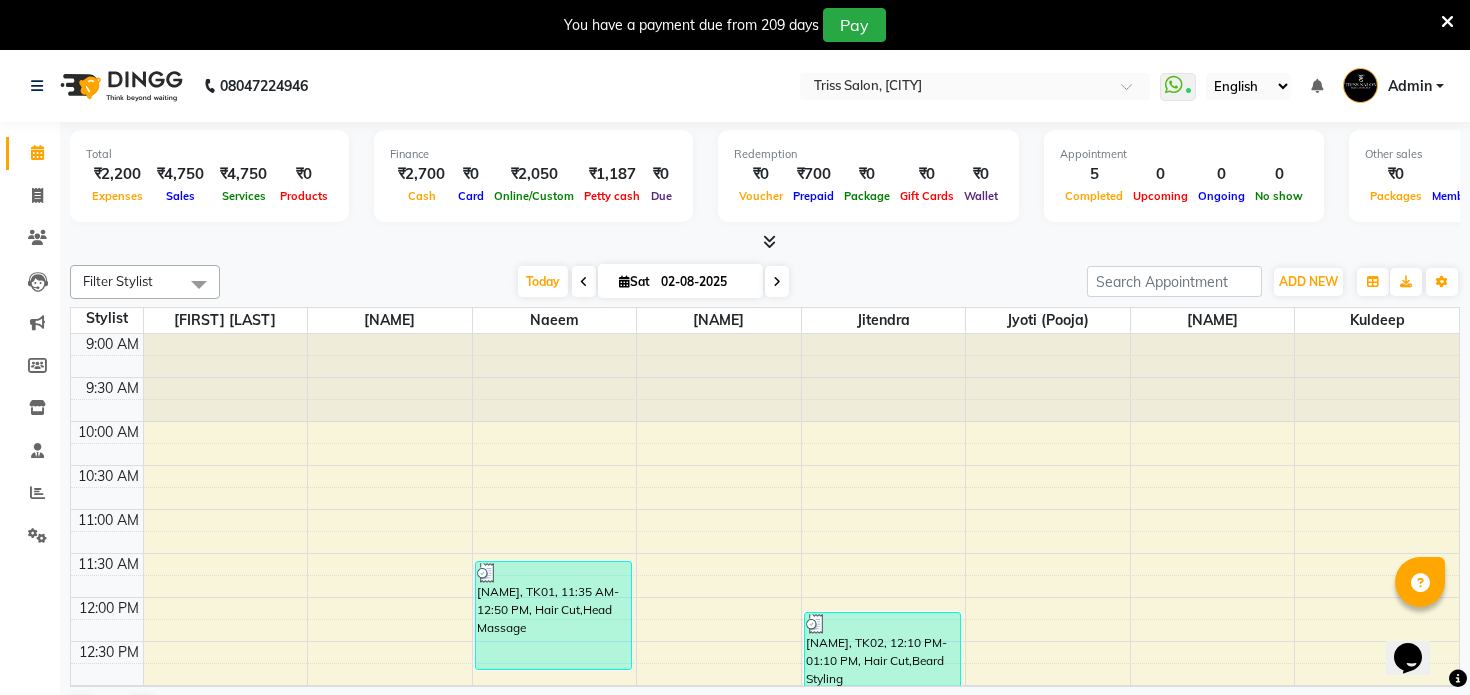 click on "08047224946 Select Location × Triss Salon, Mathura  WhatsApp Status  ✕ Status:  Connected Most Recent Message: 02-08-2025     06:05 PM Recent Service Activity: 02-08-2025     06:16 PM English ENGLISH Español العربية मराठी हिंदी ગુજરાતી தமிழ் 中文 Notifications nothing to show Admin Manage Profile Change Password Sign out  Version:3.15.11" 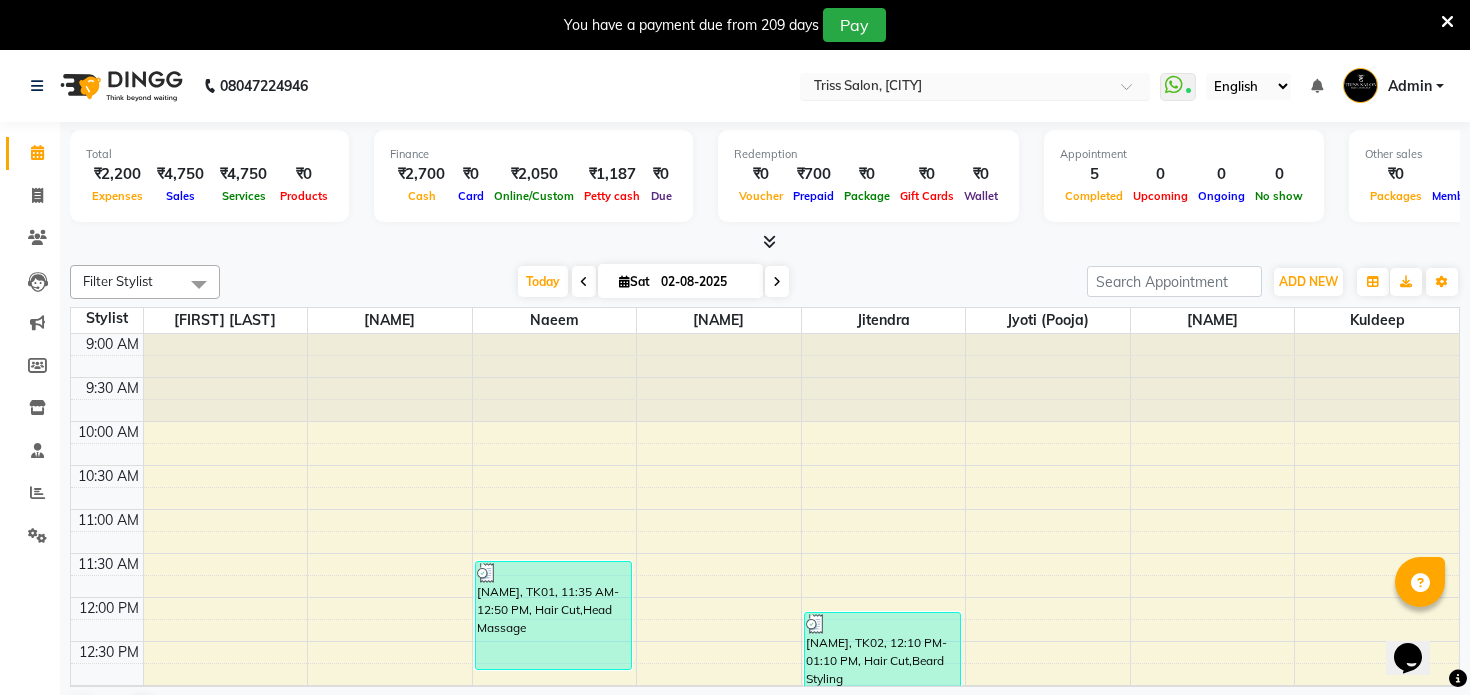 click at bounding box center [955, 88] 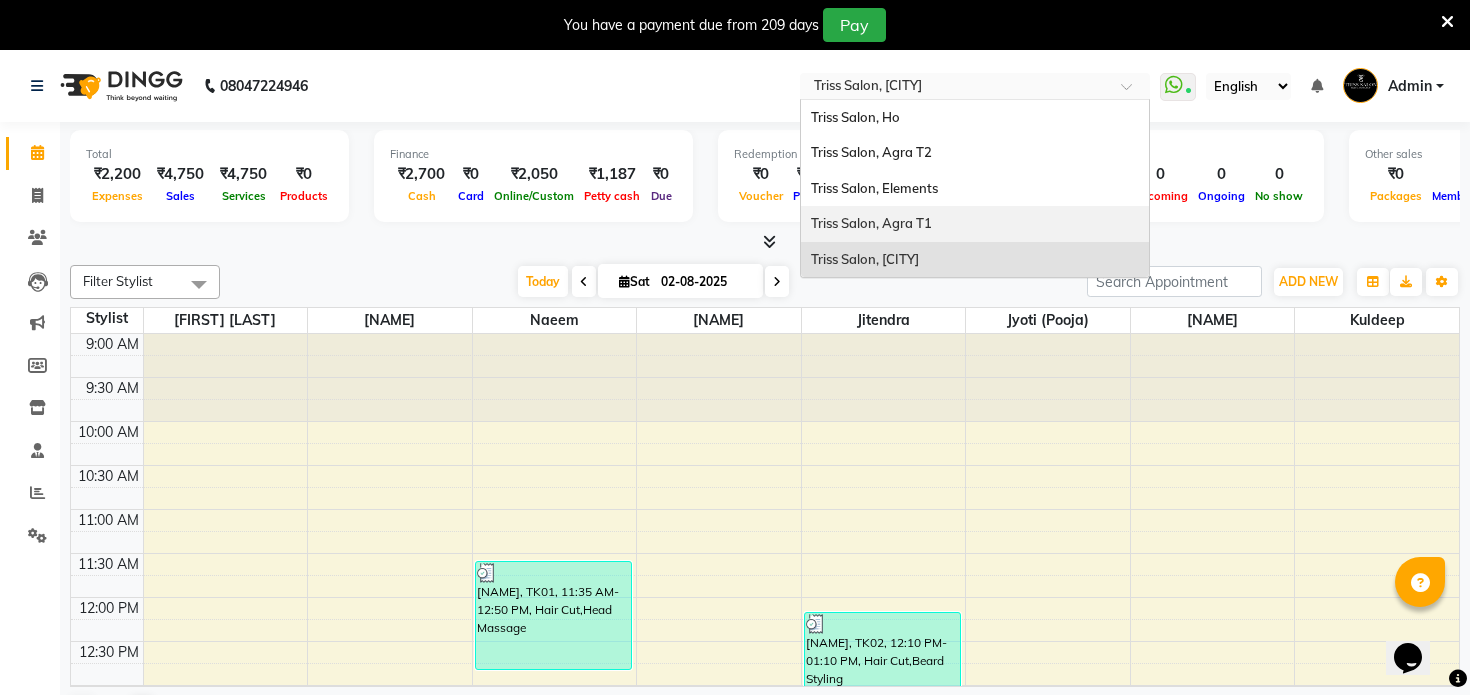 click on "Triss Salon, Agra T1" at bounding box center [975, 224] 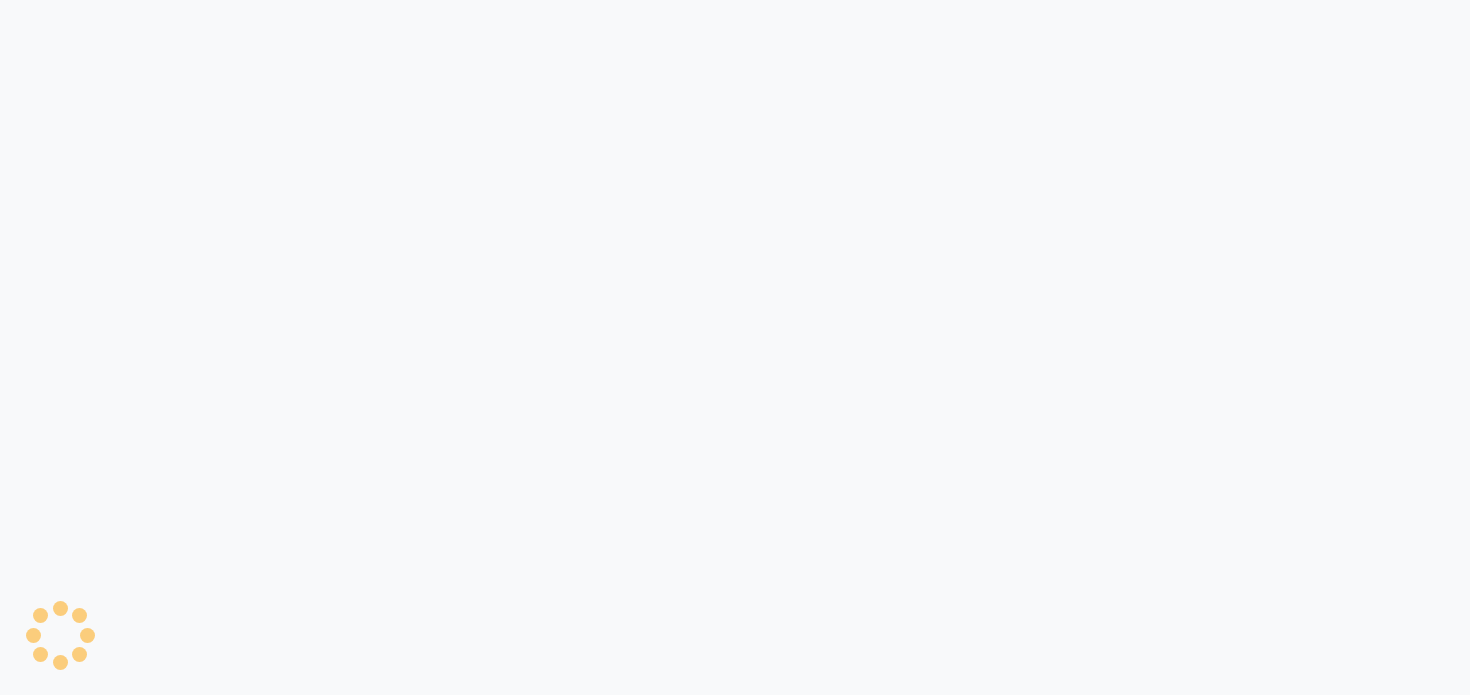 scroll, scrollTop: 0, scrollLeft: 0, axis: both 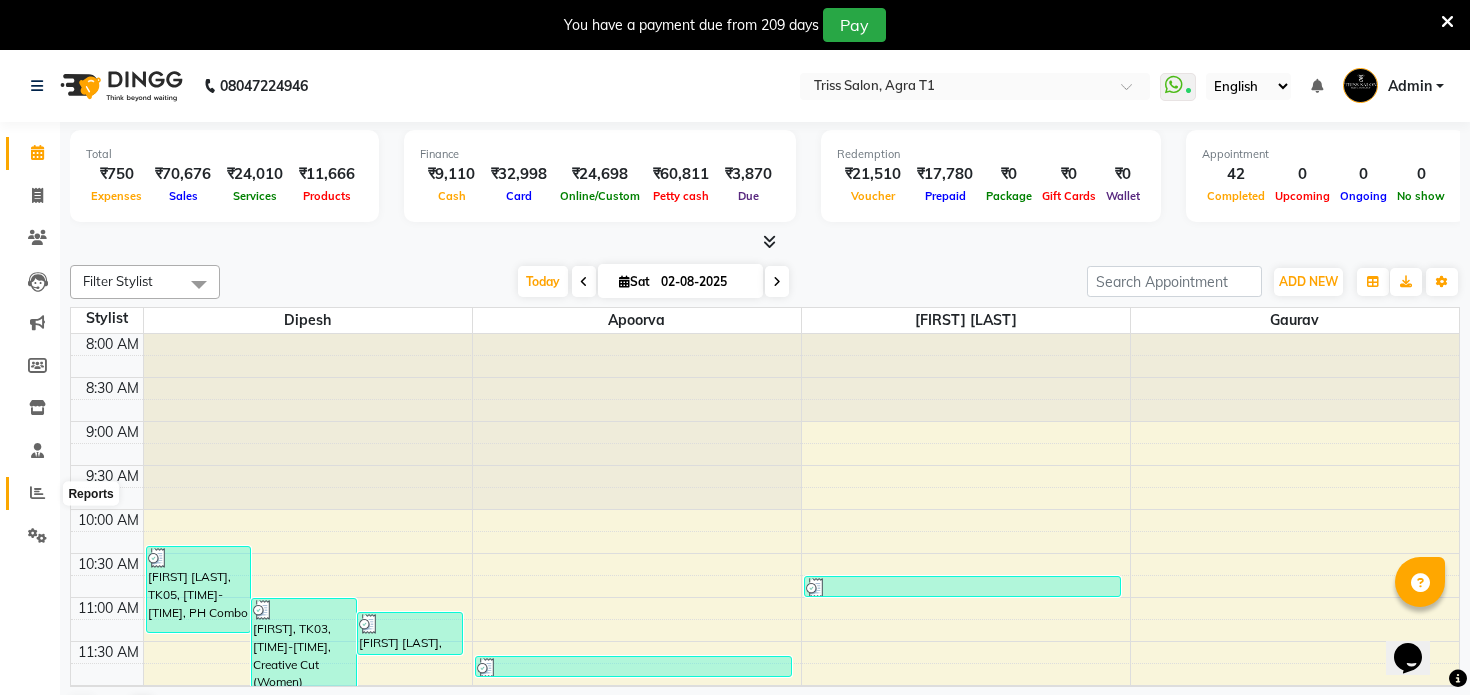 click 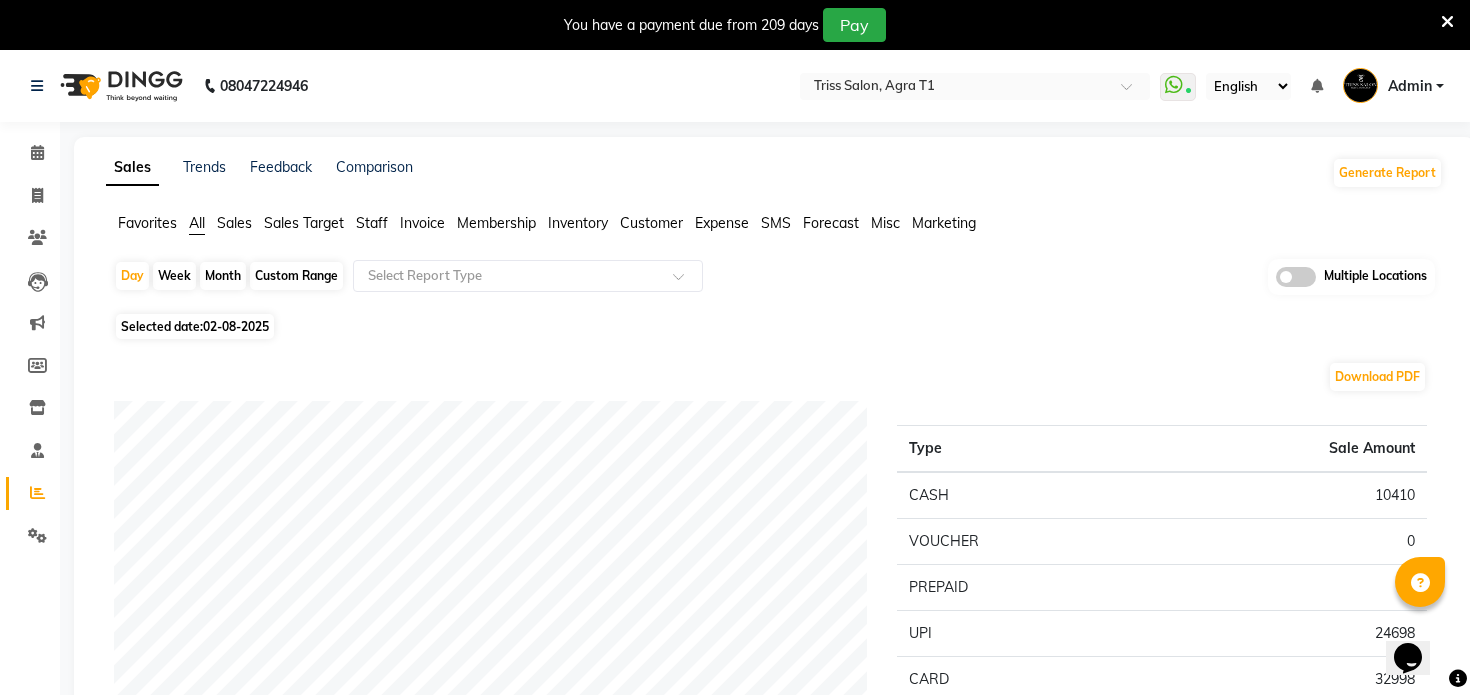 click on "Staff" 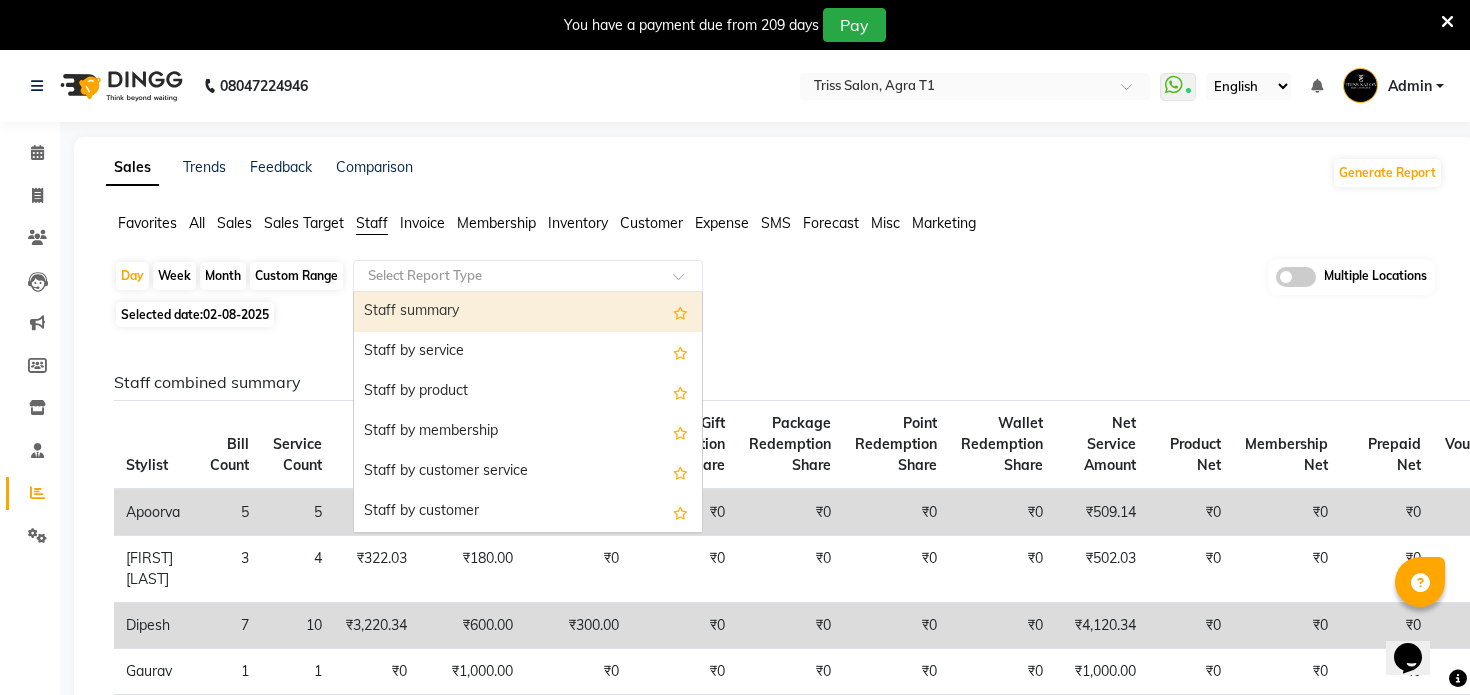 click 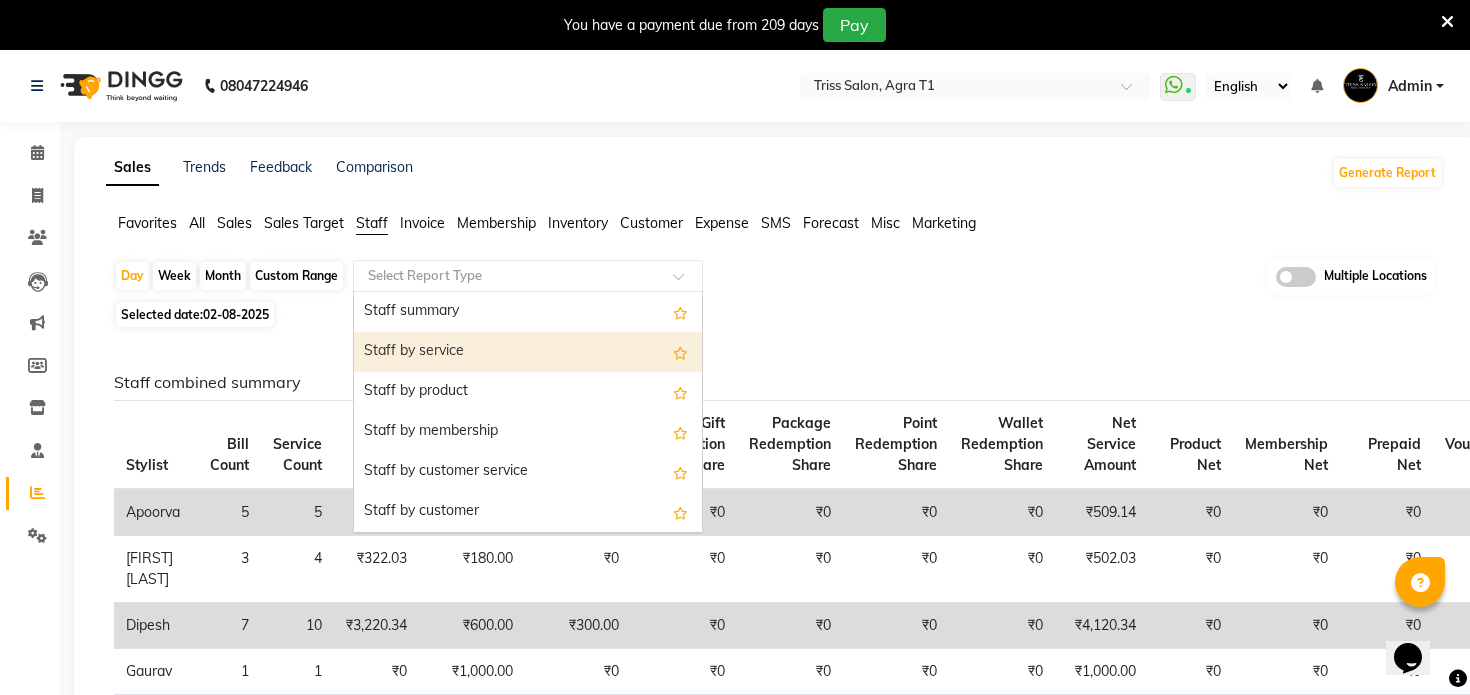 click on "Staff by service" at bounding box center (528, 352) 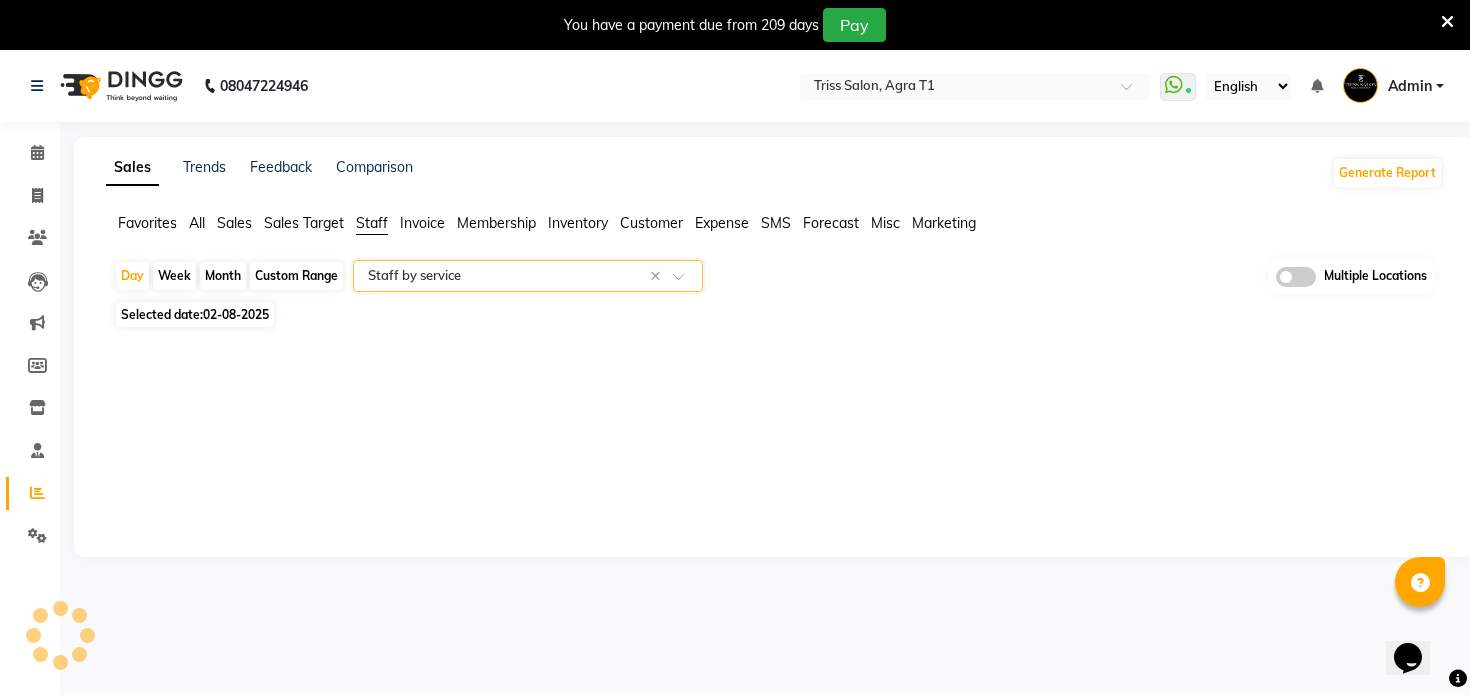 select on "full_report" 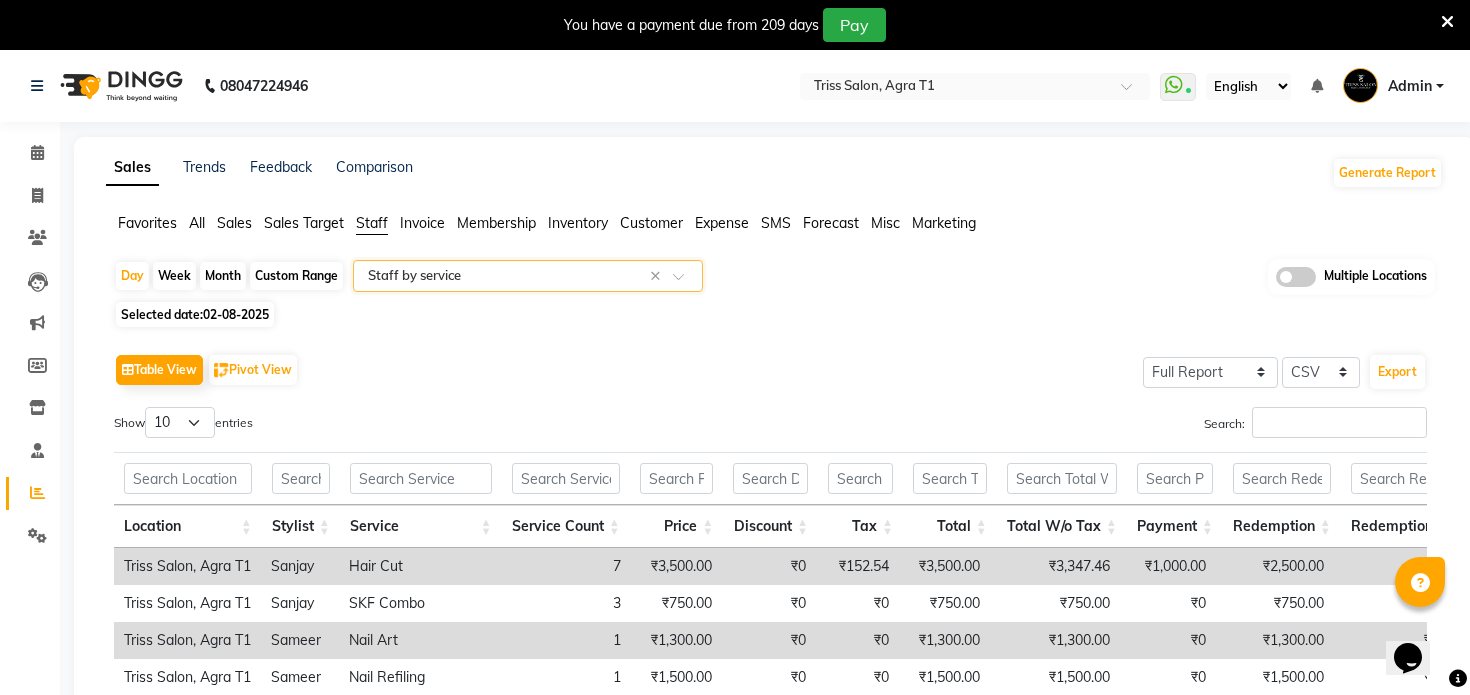 click on "Month" 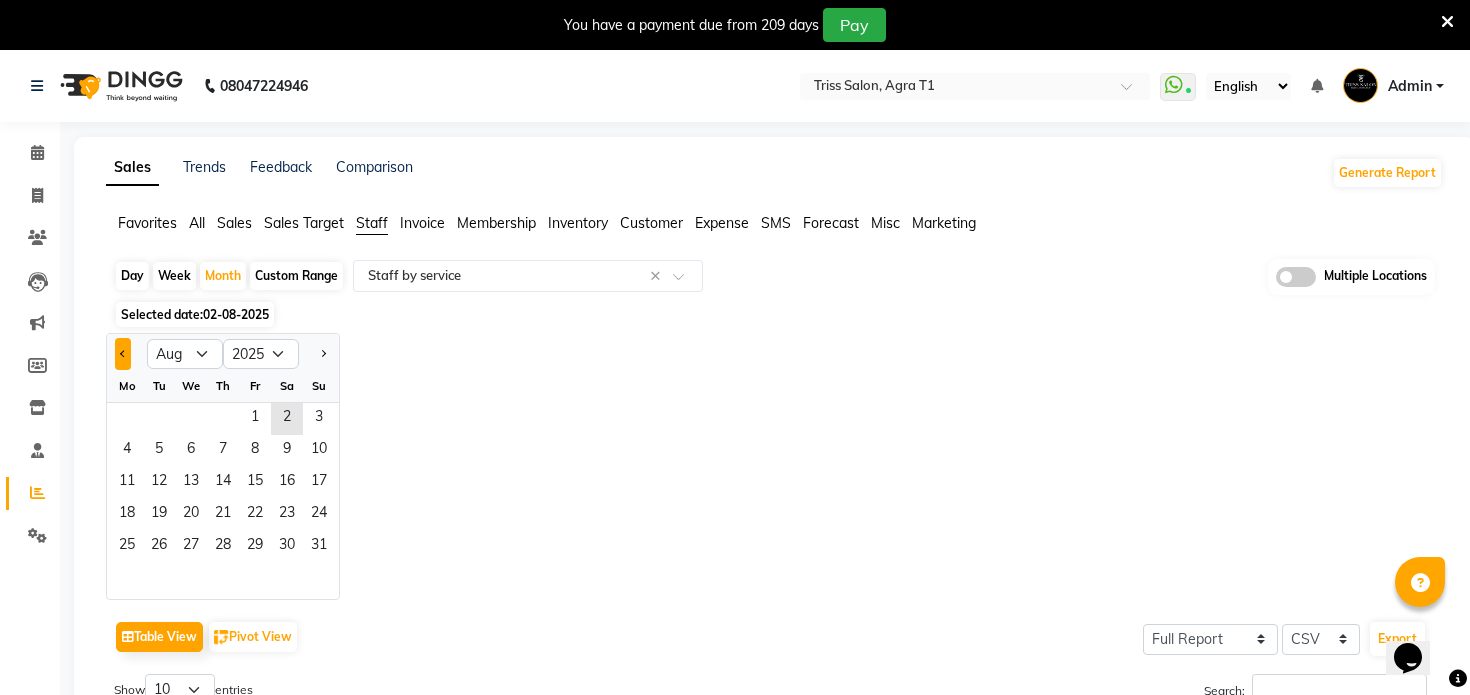 click 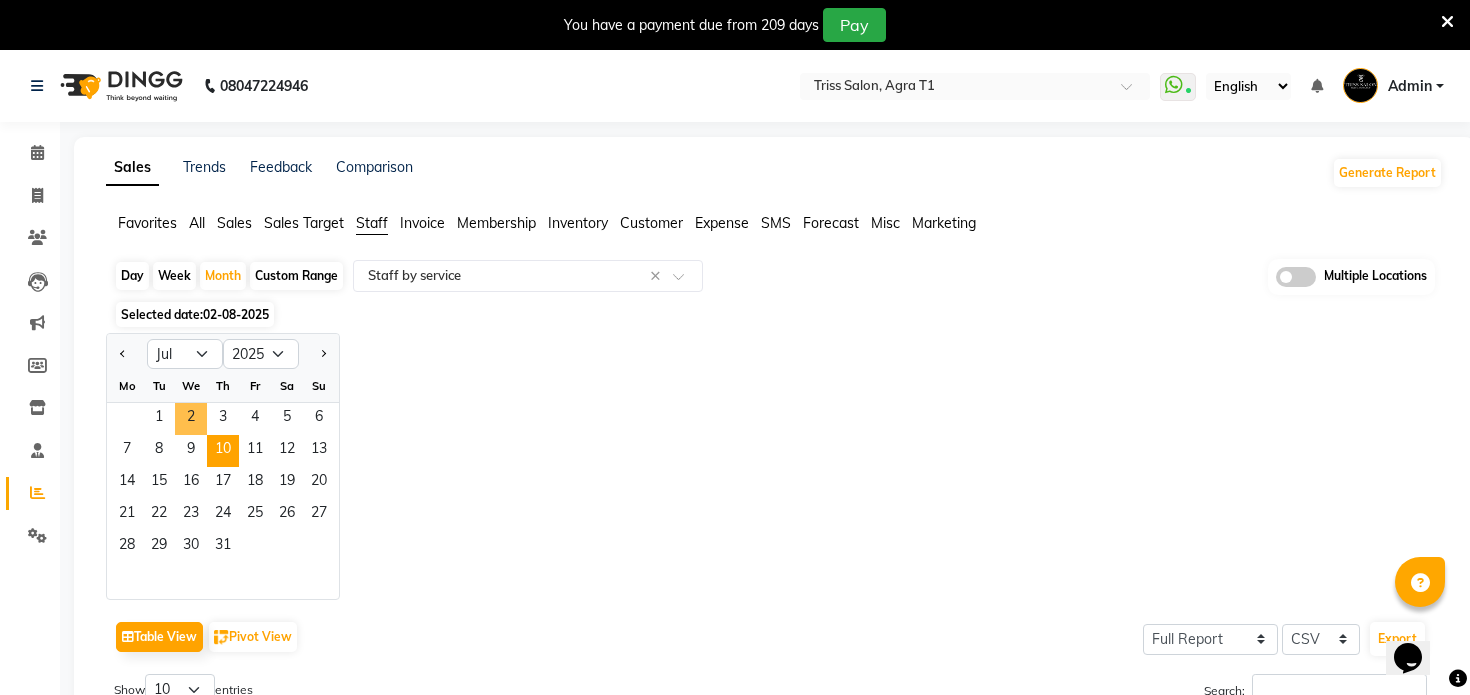click on "10" 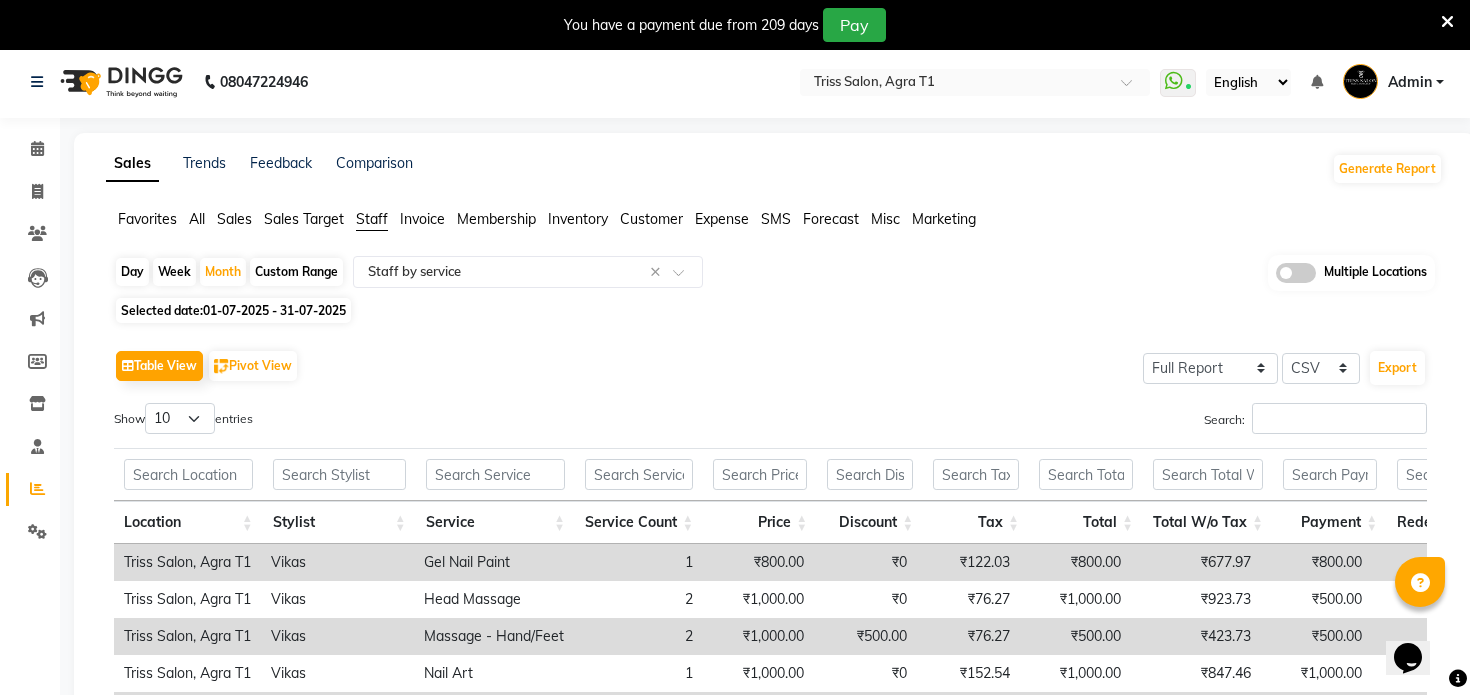 scroll, scrollTop: 0, scrollLeft: 0, axis: both 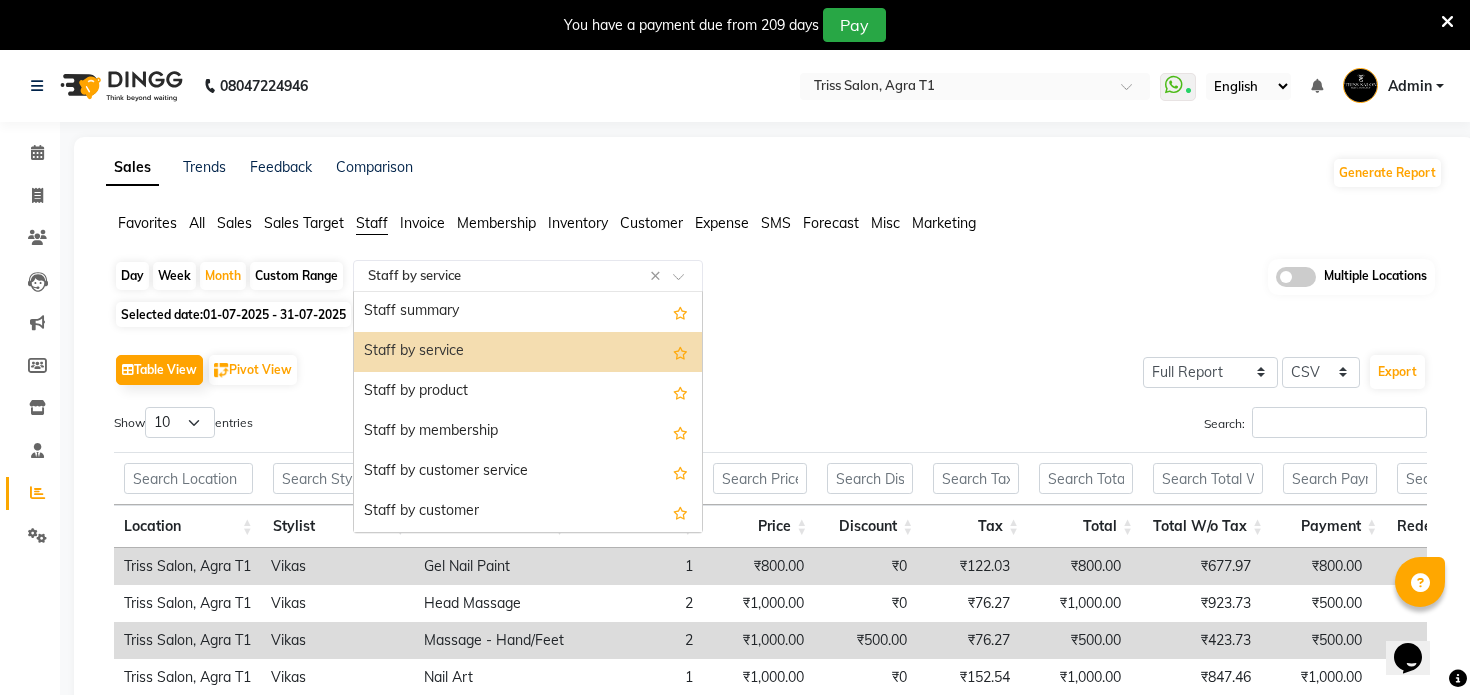 click 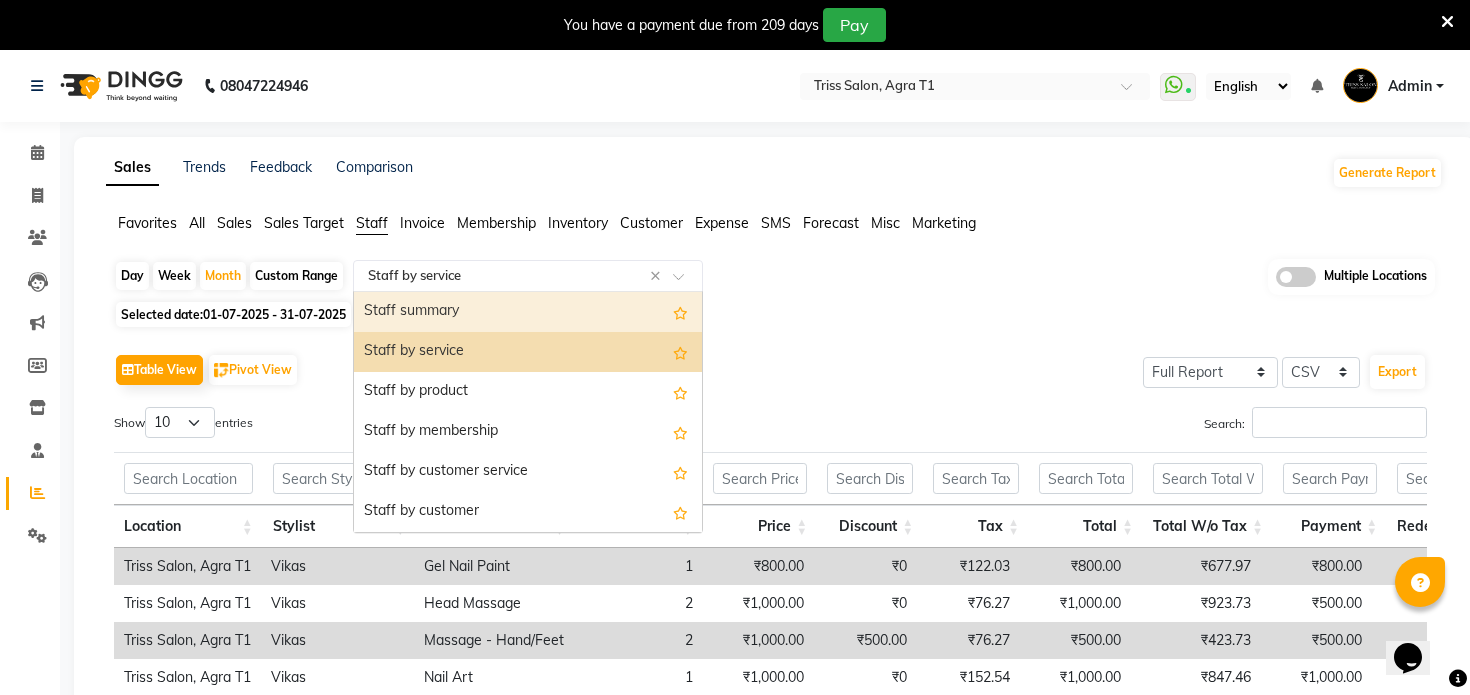 click on "Staff summary" at bounding box center [528, 312] 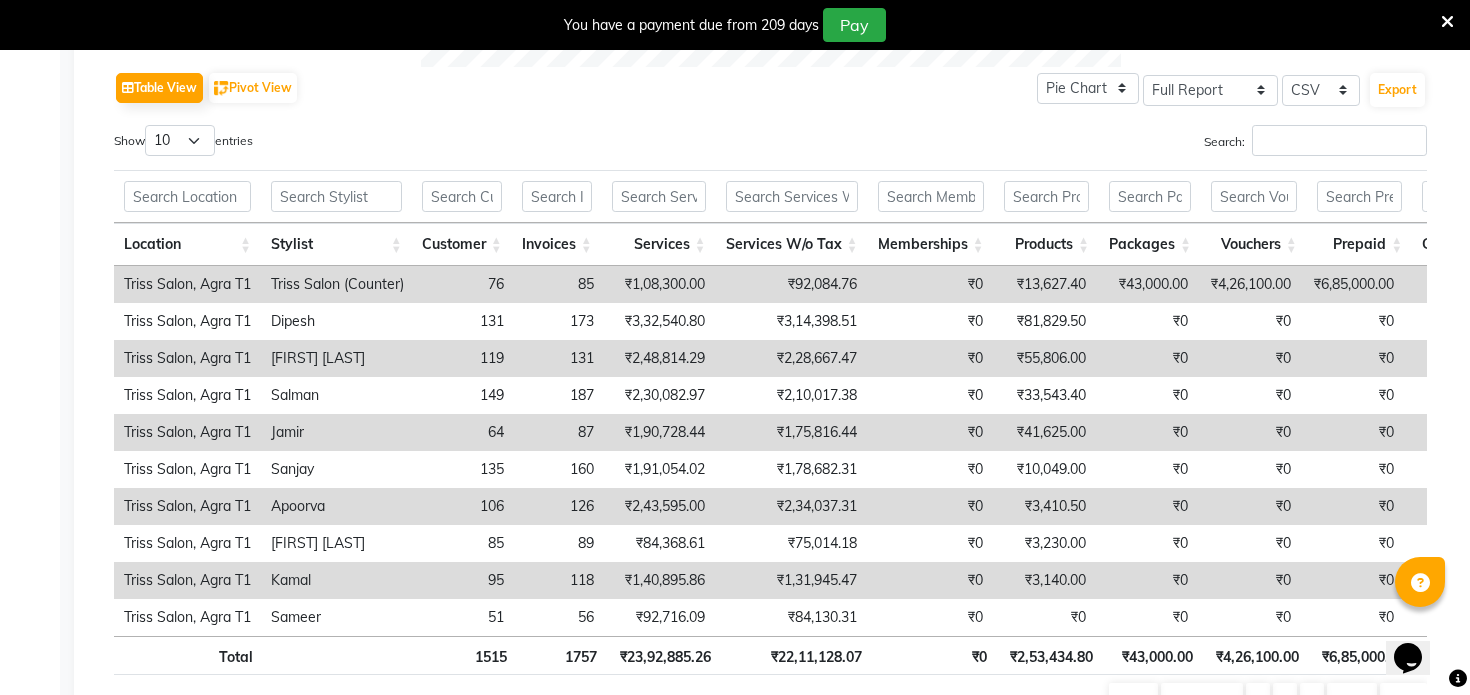 scroll, scrollTop: 1017, scrollLeft: 0, axis: vertical 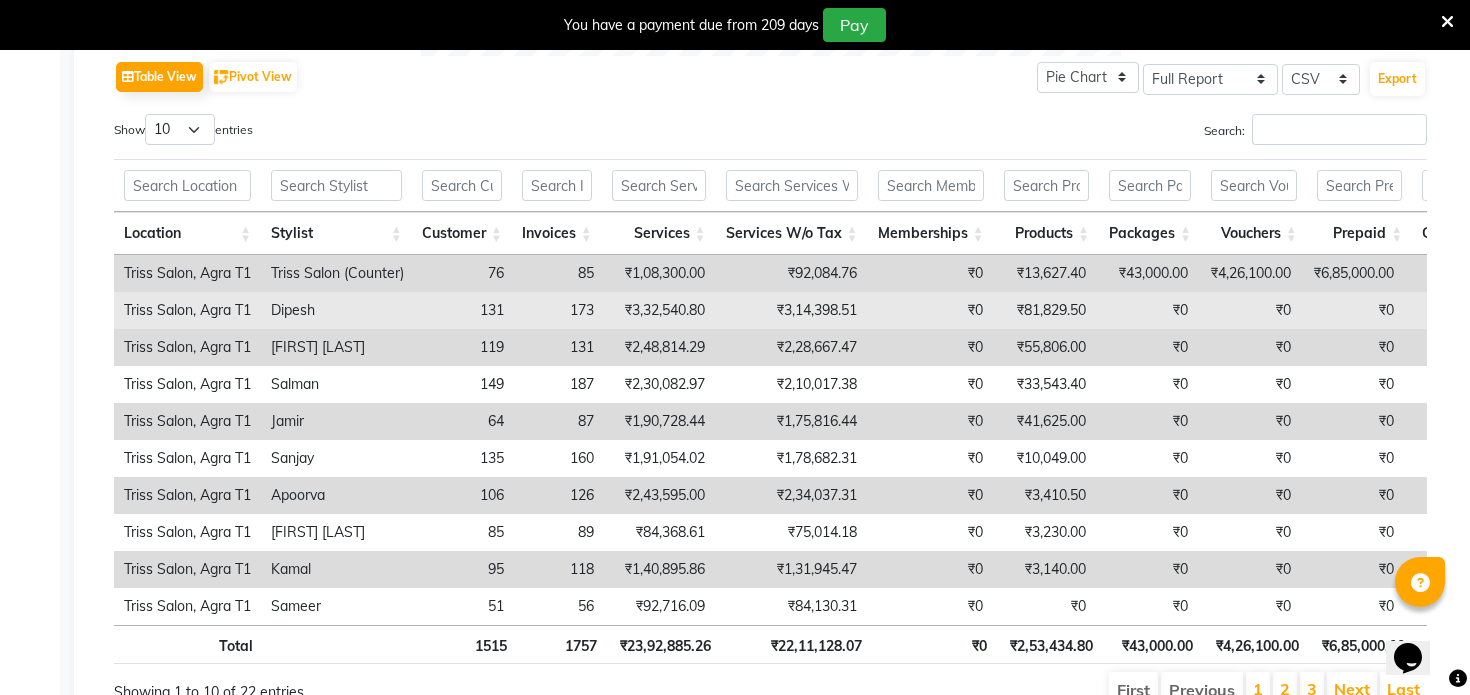 click on "₹3,14,398.51" at bounding box center [791, 310] 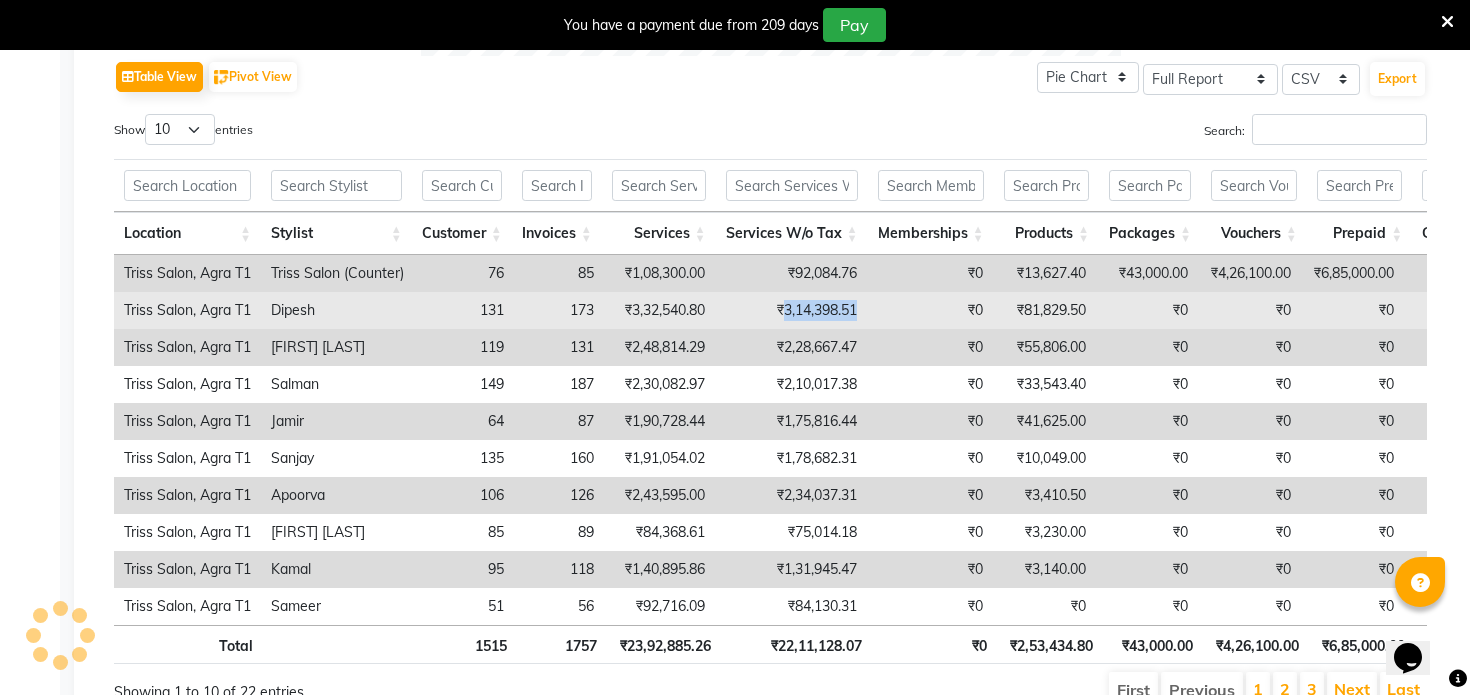 click on "₹3,14,398.51" at bounding box center (791, 310) 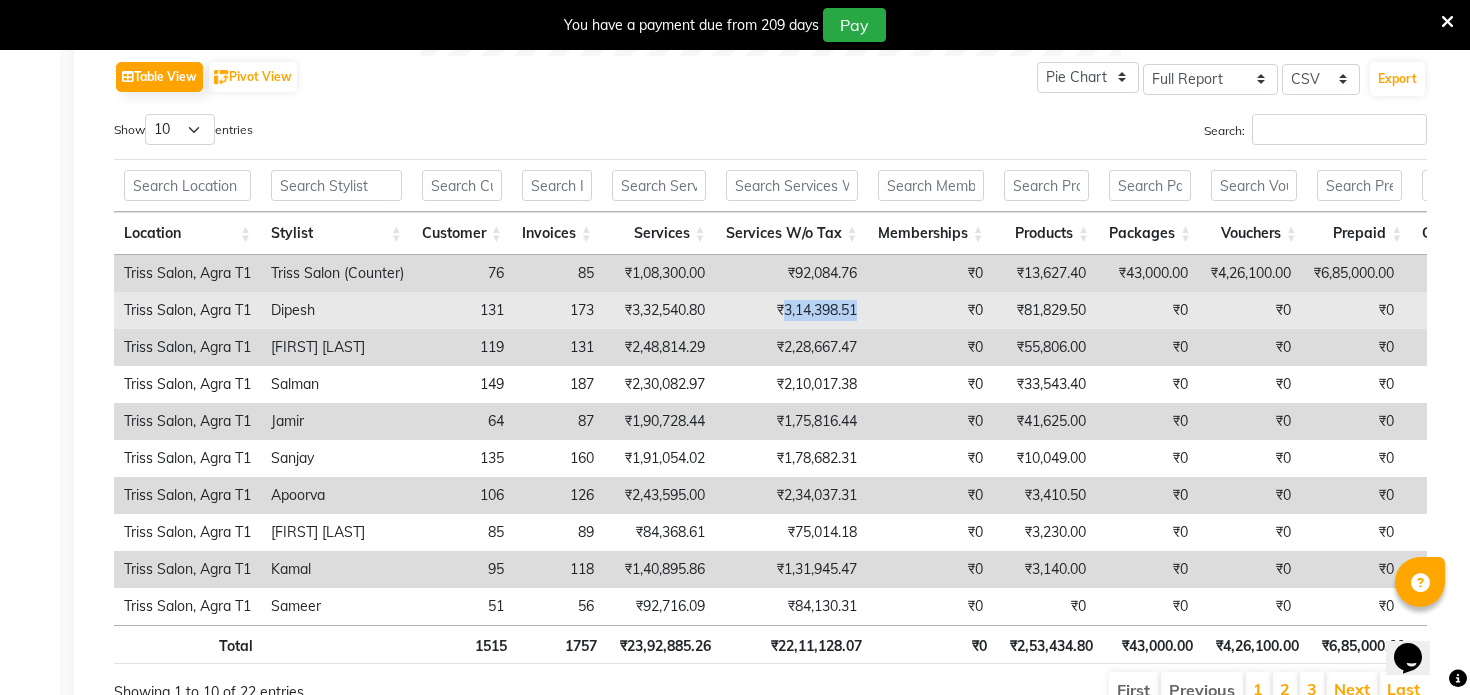 copy on "3,14,398.51" 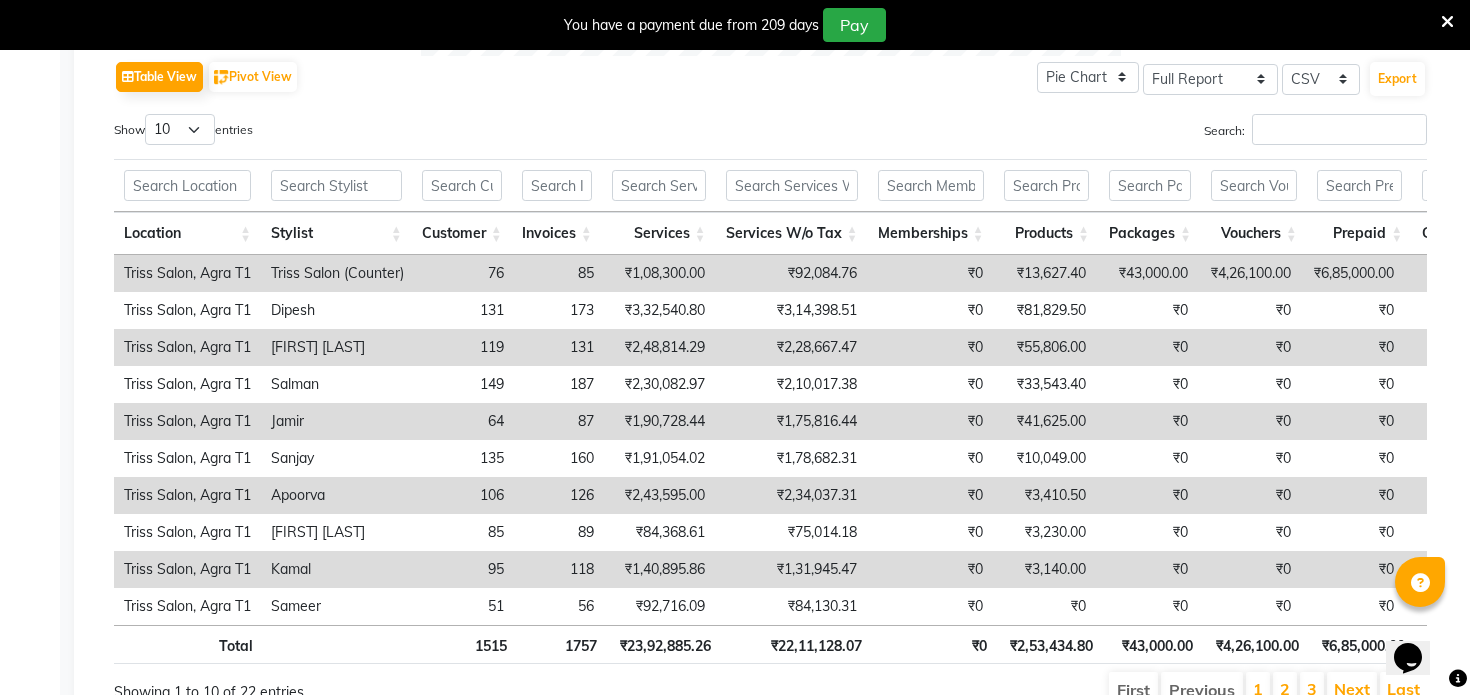 click on "₹2,28,667.47" at bounding box center (791, 347) 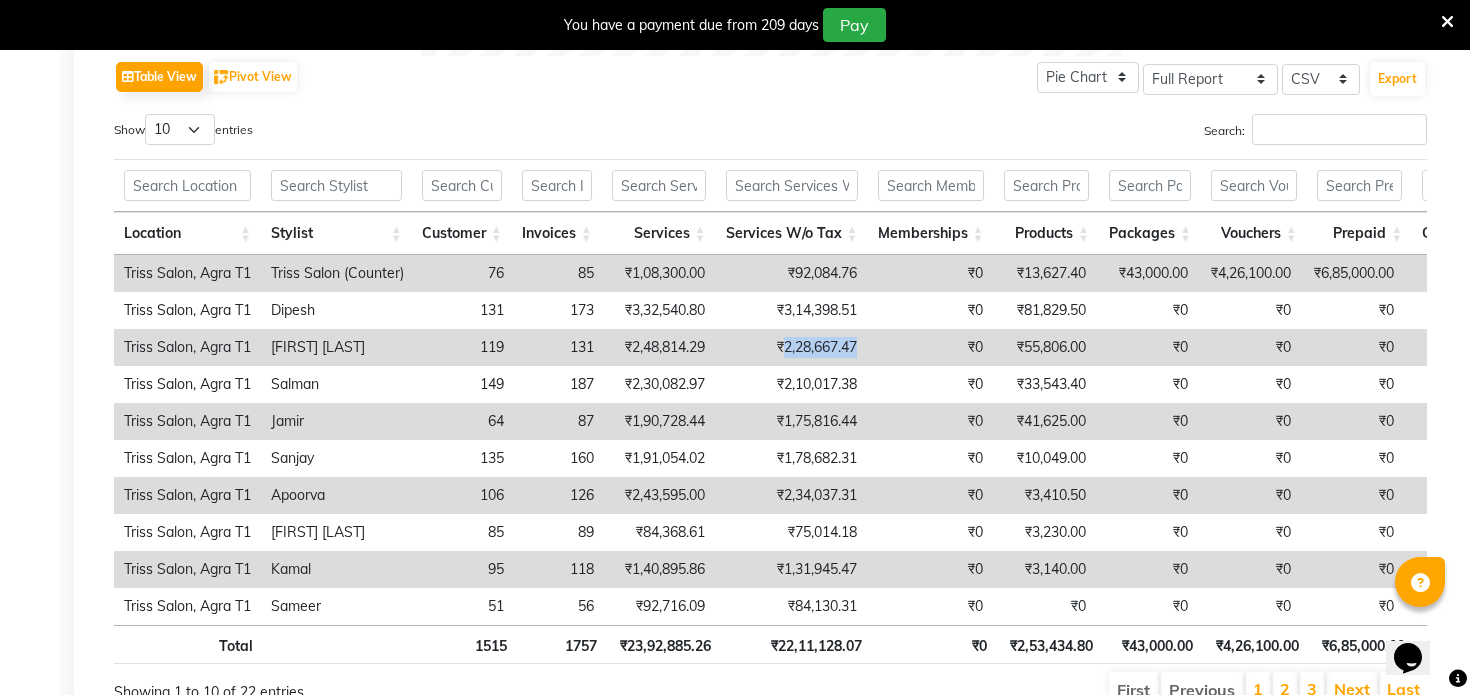 click on "₹2,28,667.47" at bounding box center (791, 347) 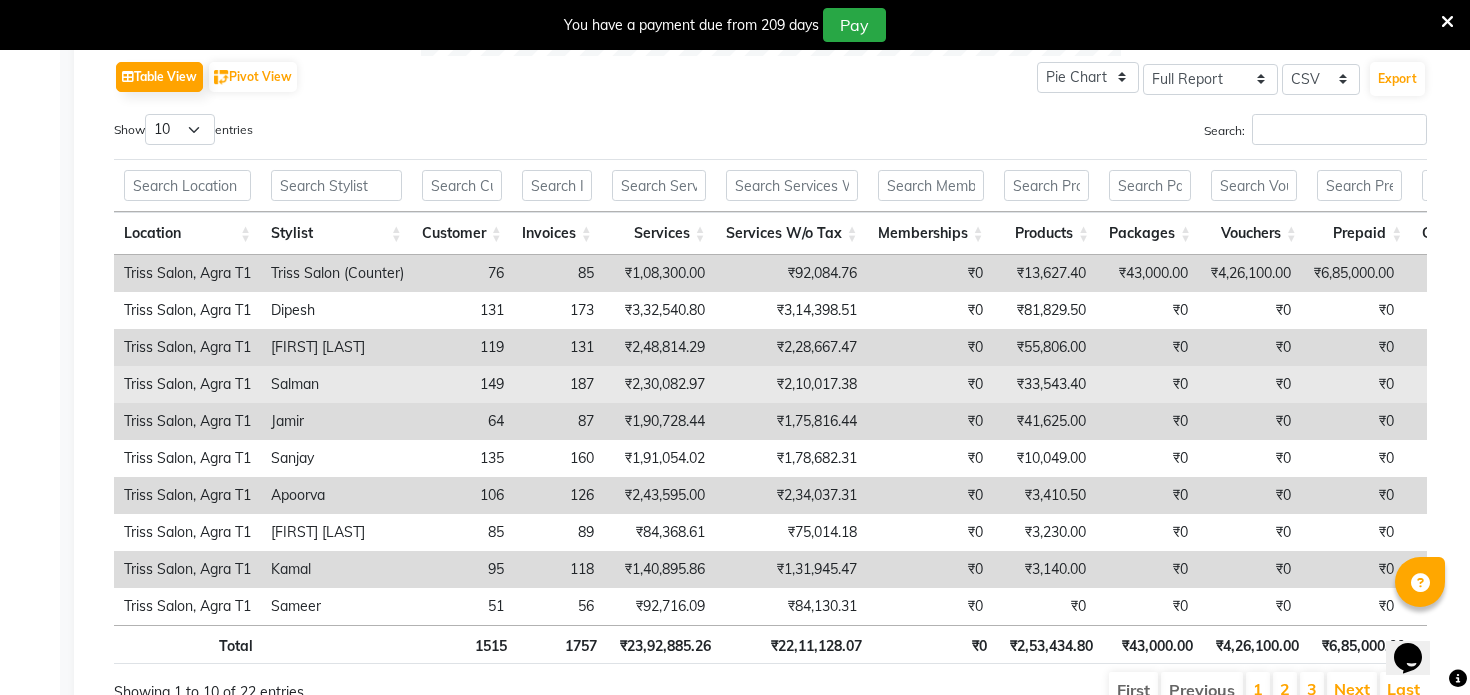 click on "₹2,10,017.38" at bounding box center [791, 384] 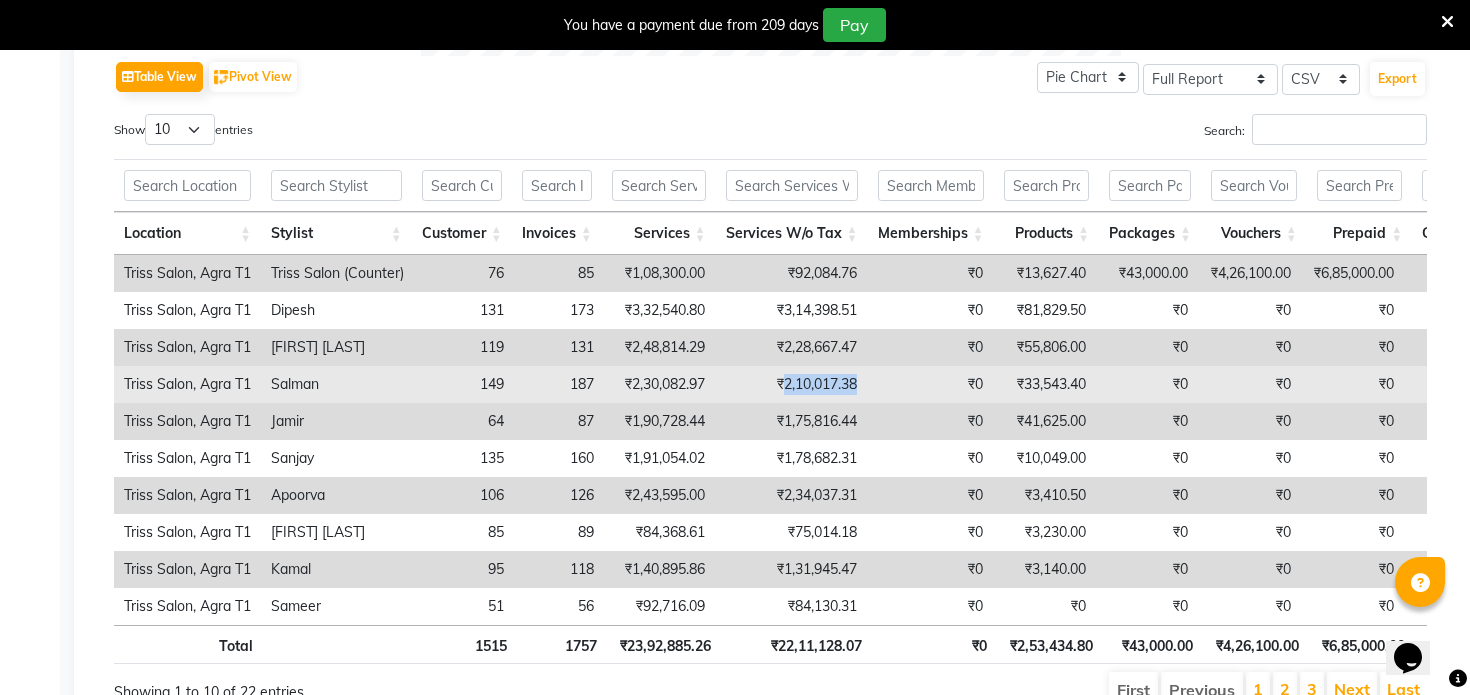 click on "₹2,10,017.38" at bounding box center (791, 384) 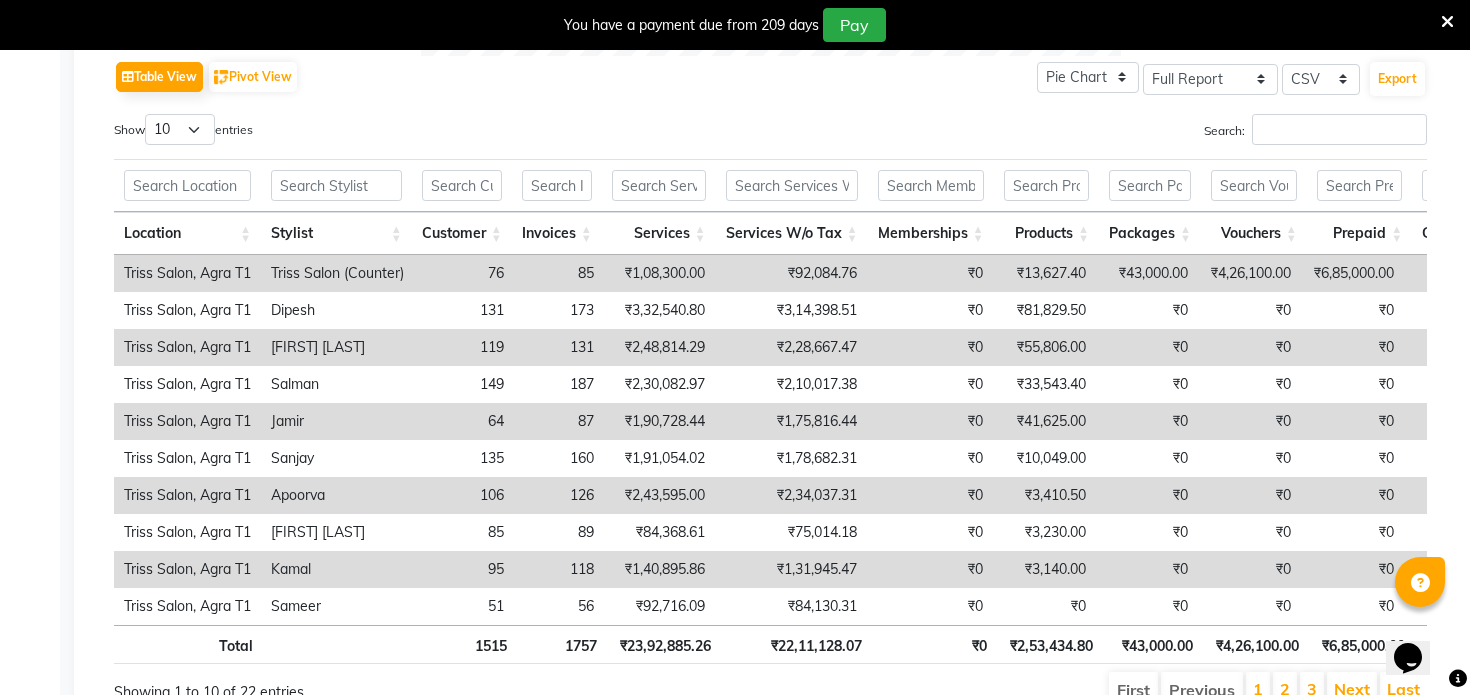click on "₹1,75,816.44" at bounding box center (791, 421) 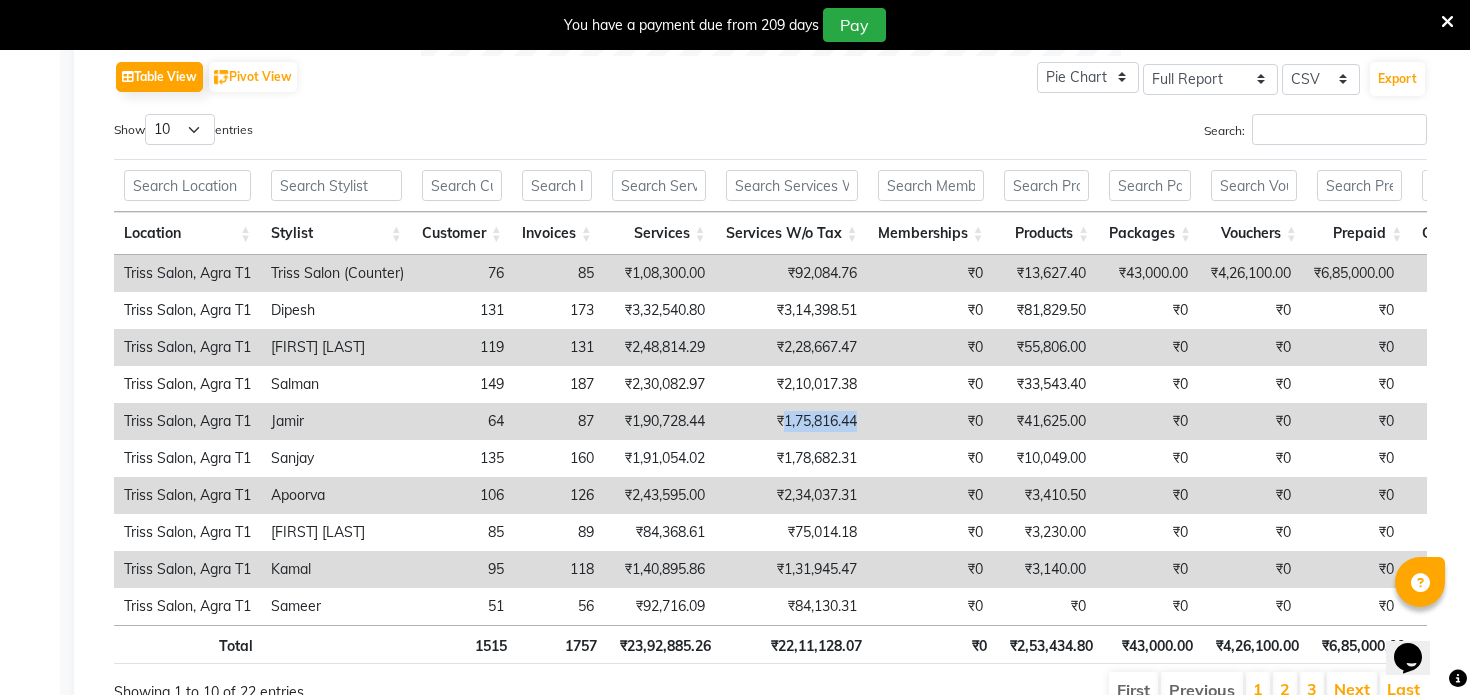 click on "₹1,75,816.44" at bounding box center (791, 421) 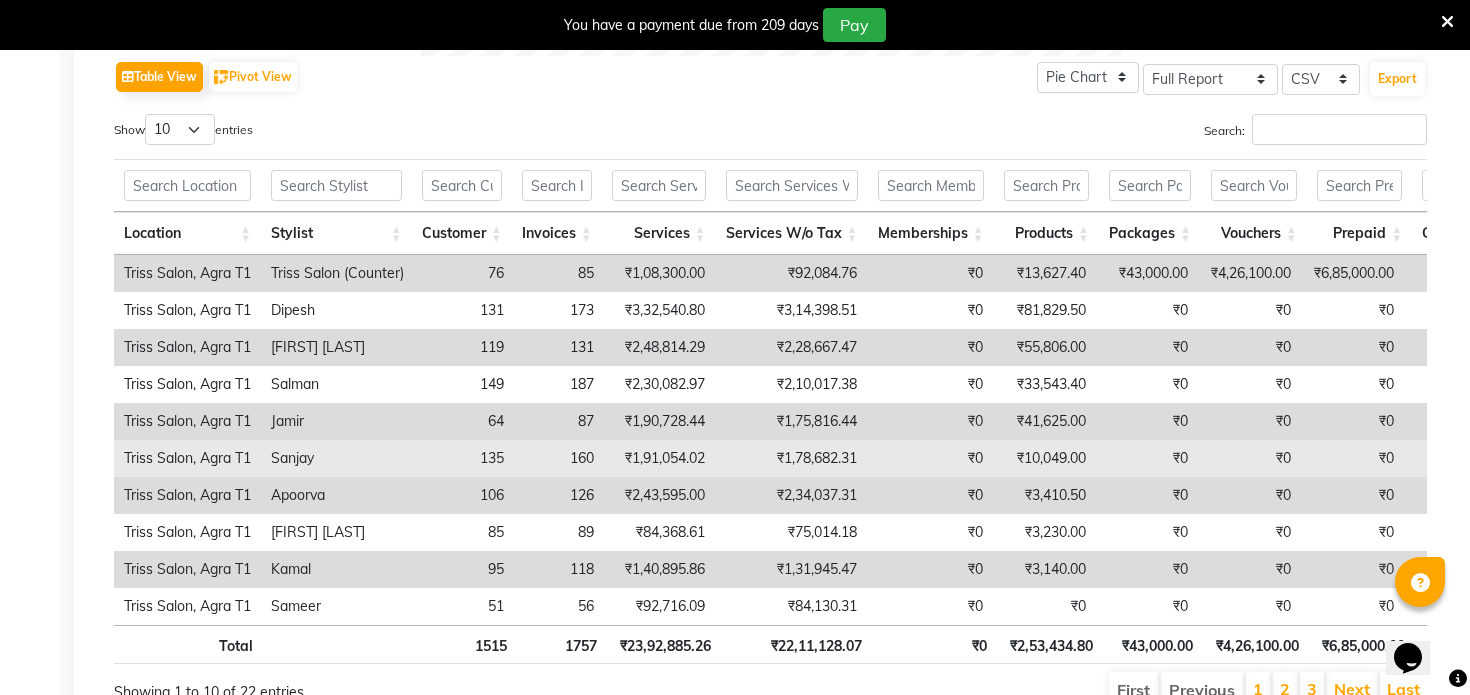 click on "₹1,78,682.31" at bounding box center (791, 458) 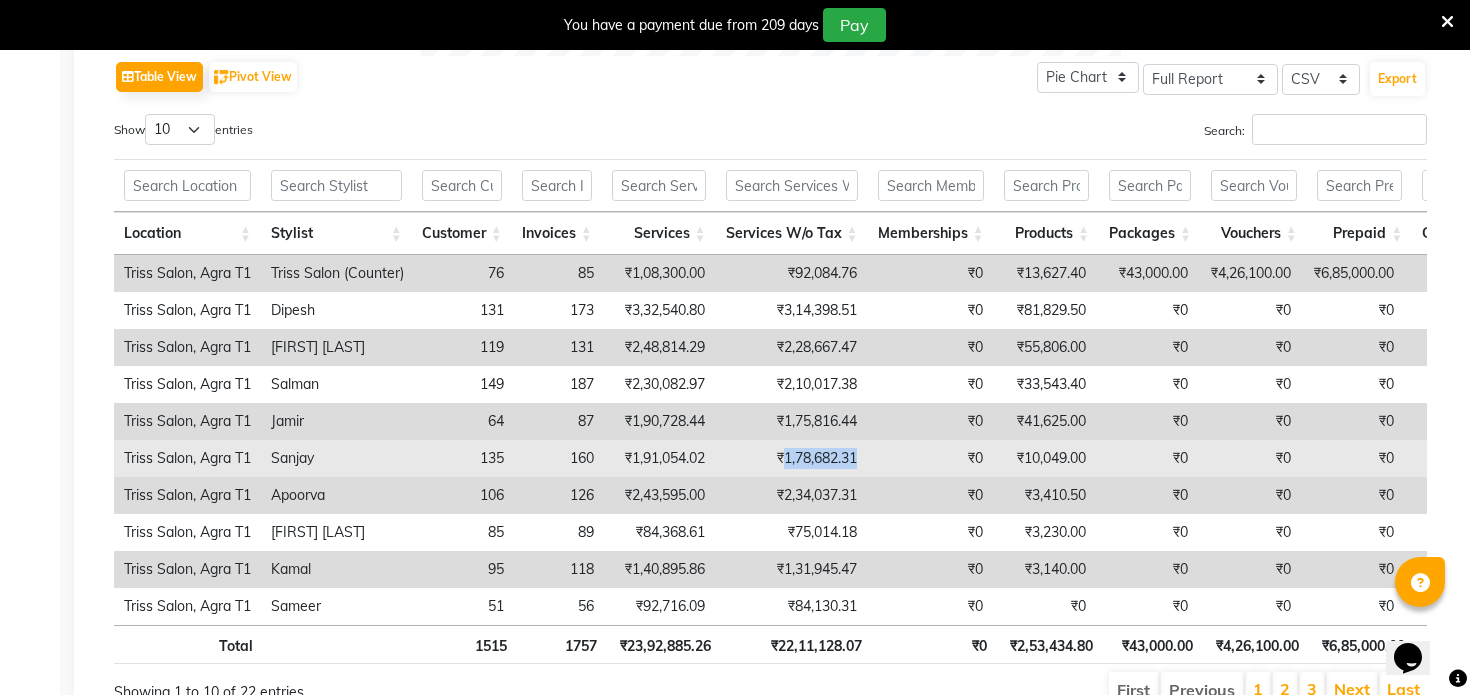 click on "₹1,78,682.31" at bounding box center [791, 458] 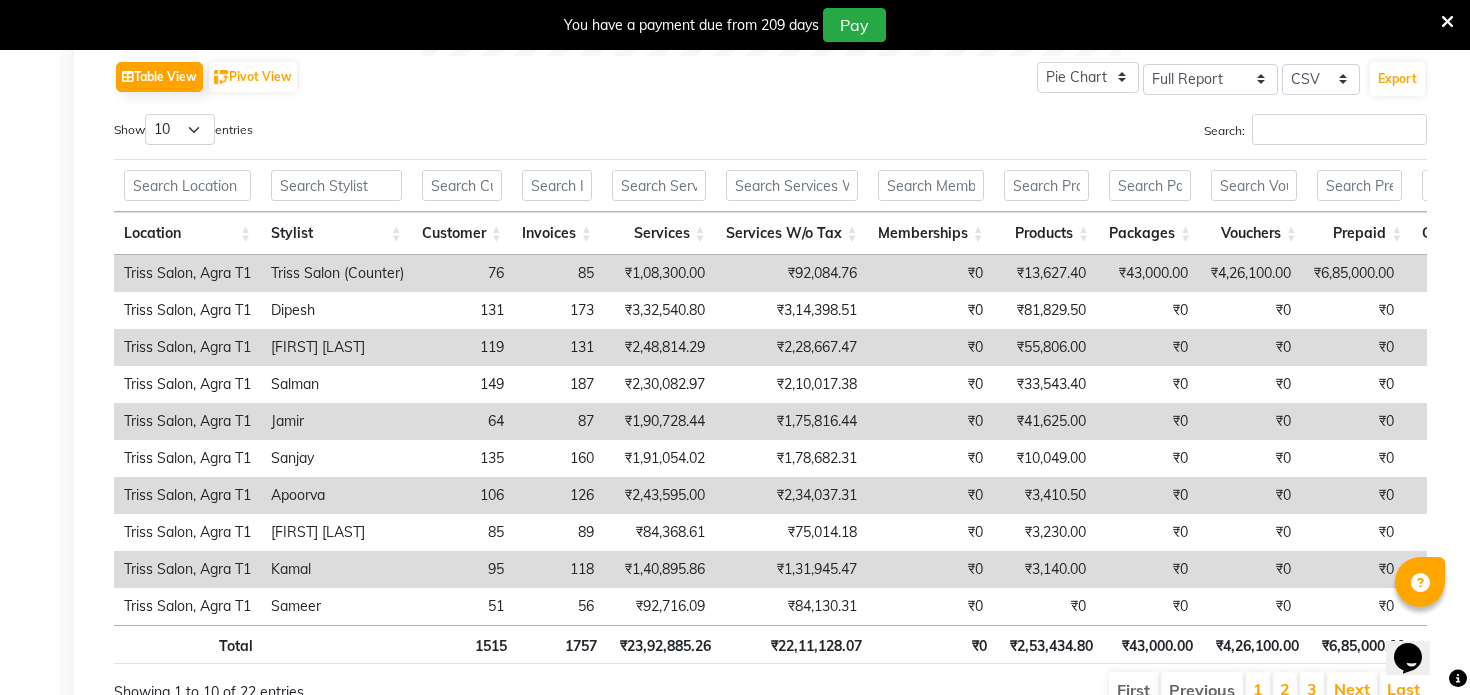 click on "₹2,34,037.31" at bounding box center [791, 495] 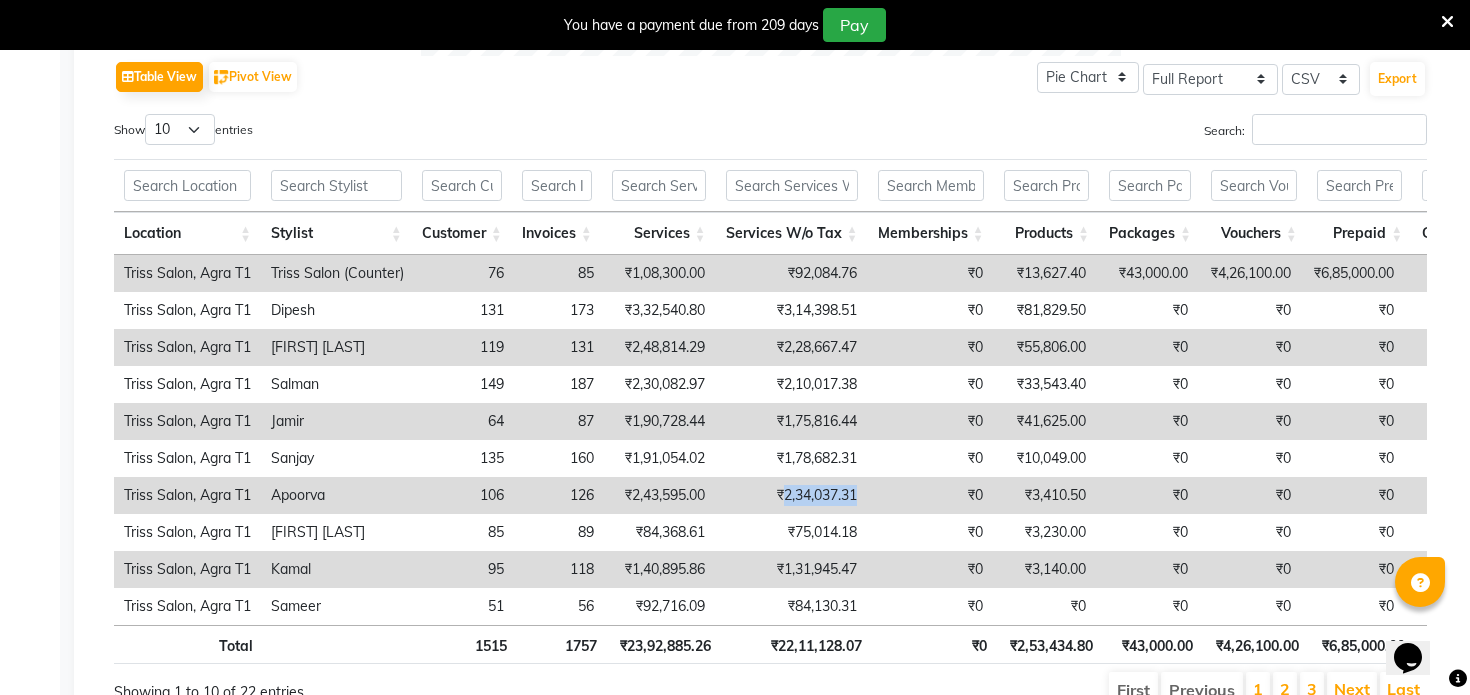 click on "₹2,34,037.31" at bounding box center [791, 495] 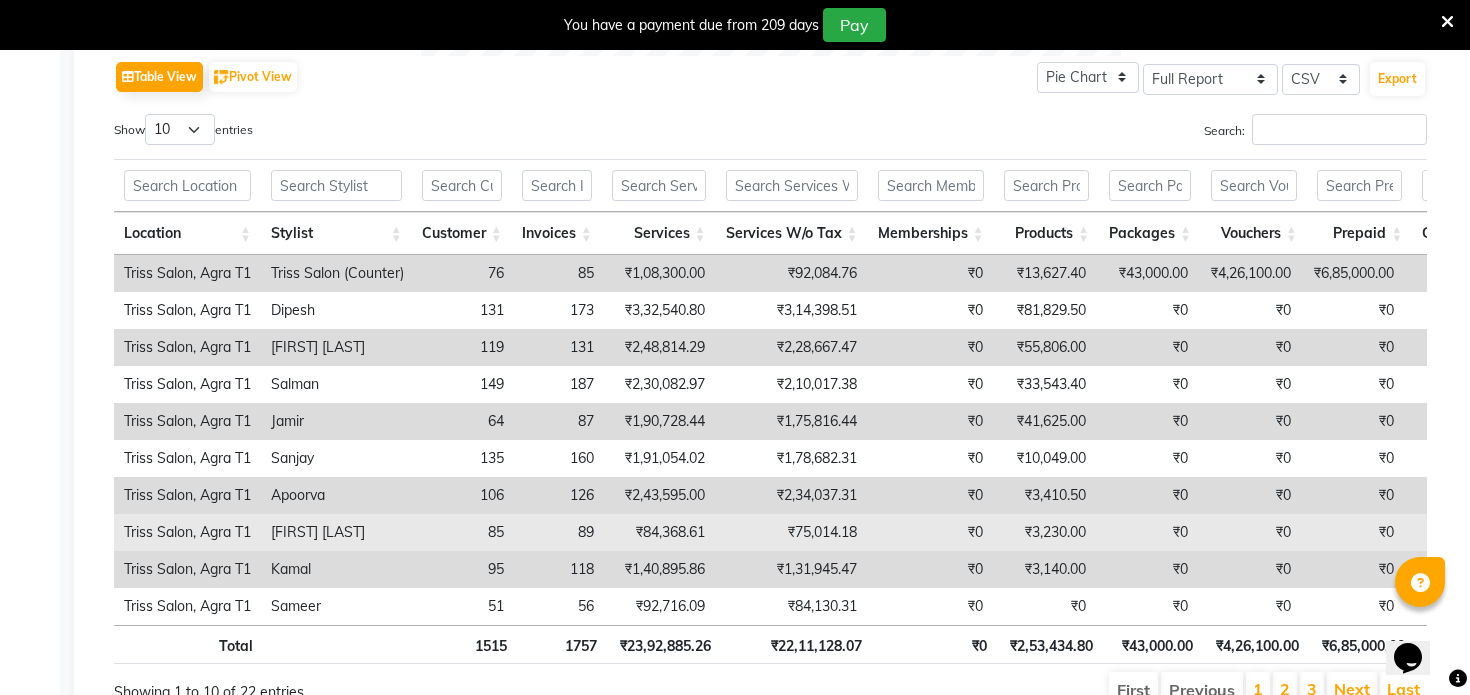 click on "₹75,014.18" at bounding box center (791, 532) 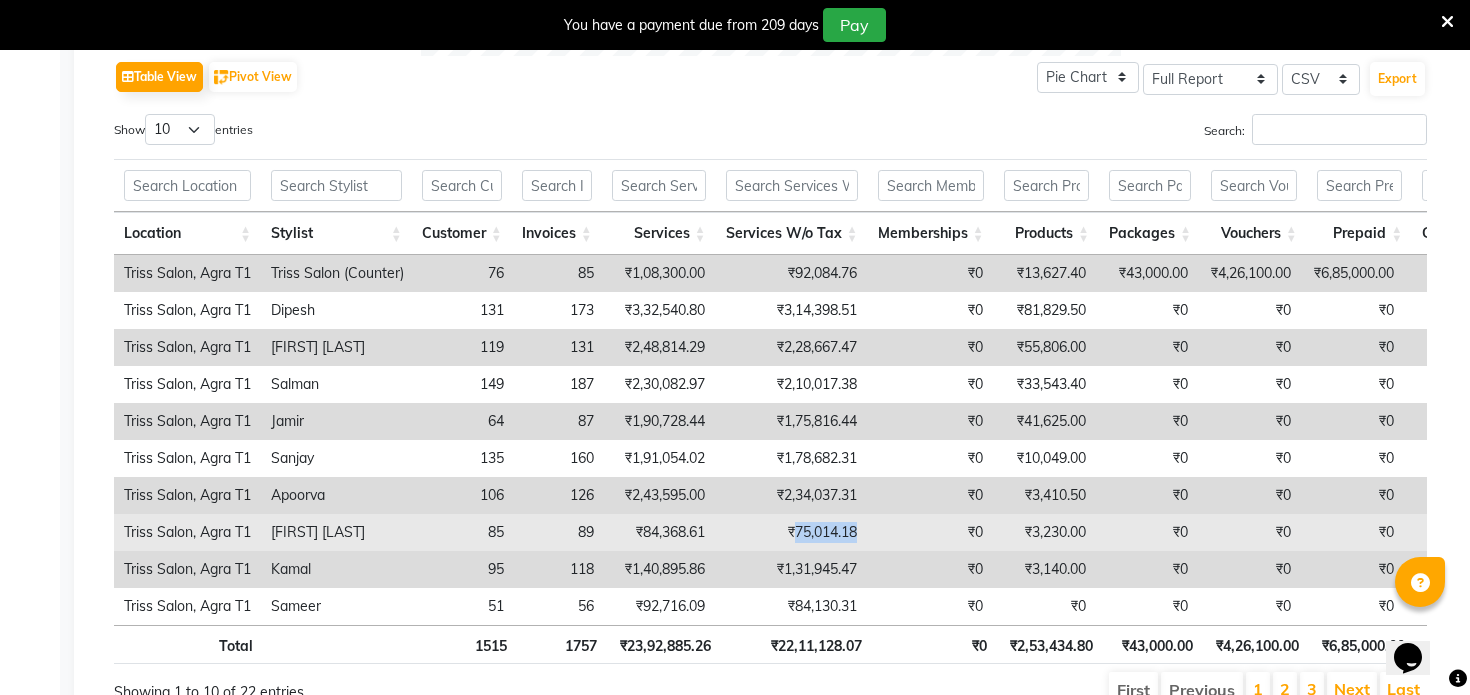click on "₹75,014.18" at bounding box center [791, 532] 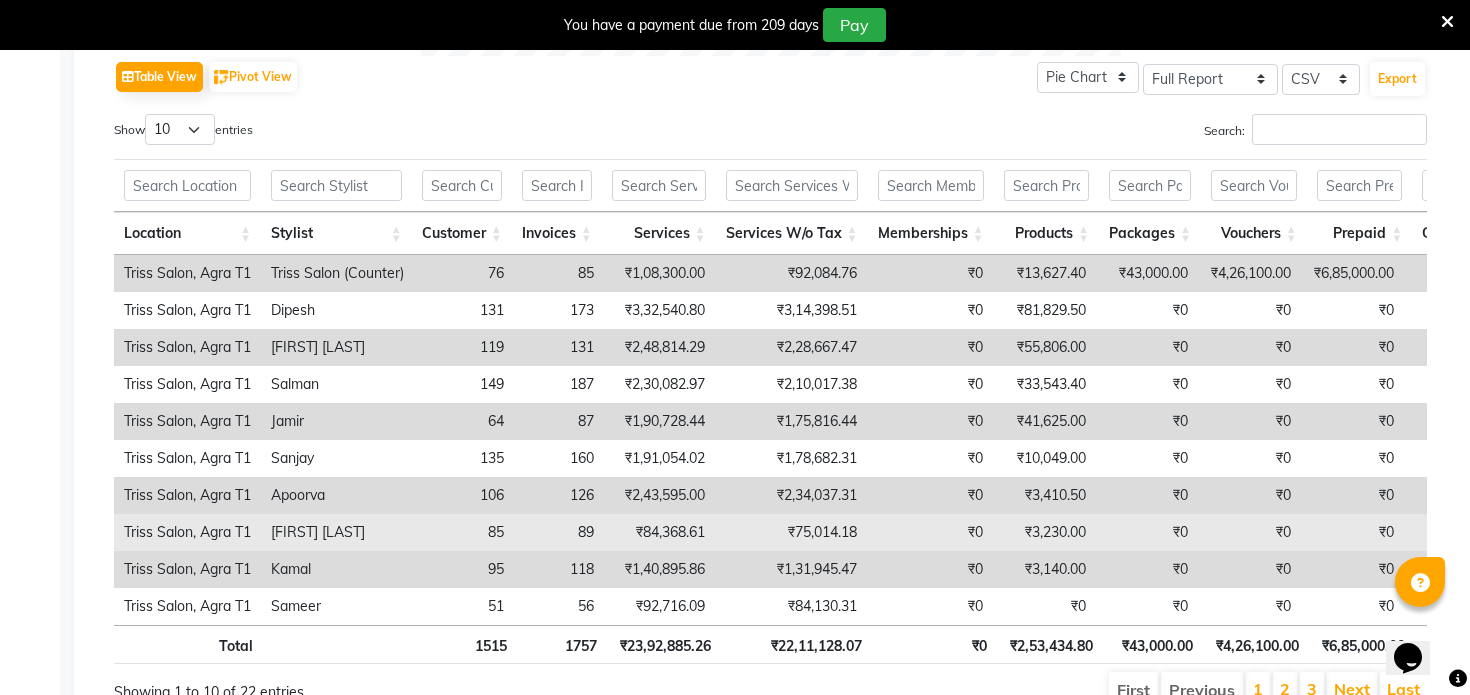 click on "₹3,230.00" at bounding box center [1044, 532] 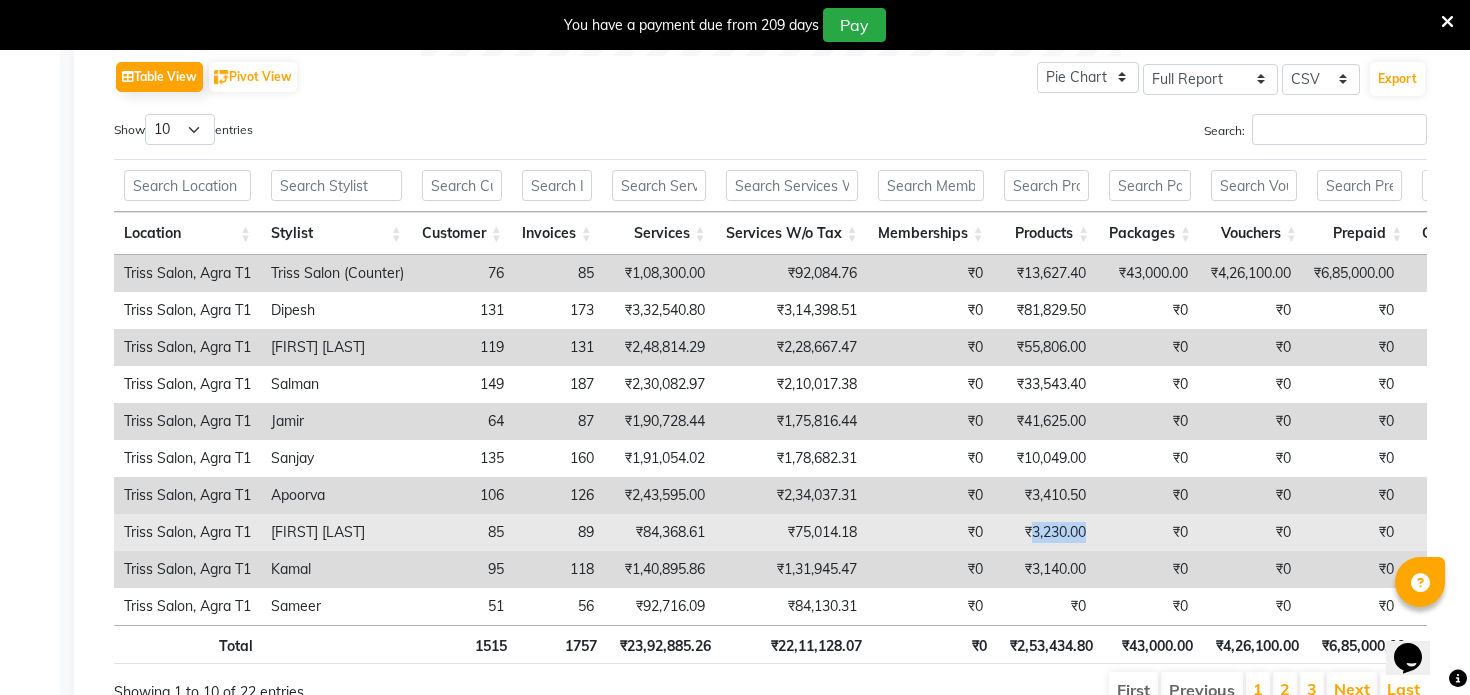 click on "₹3,230.00" at bounding box center (1044, 532) 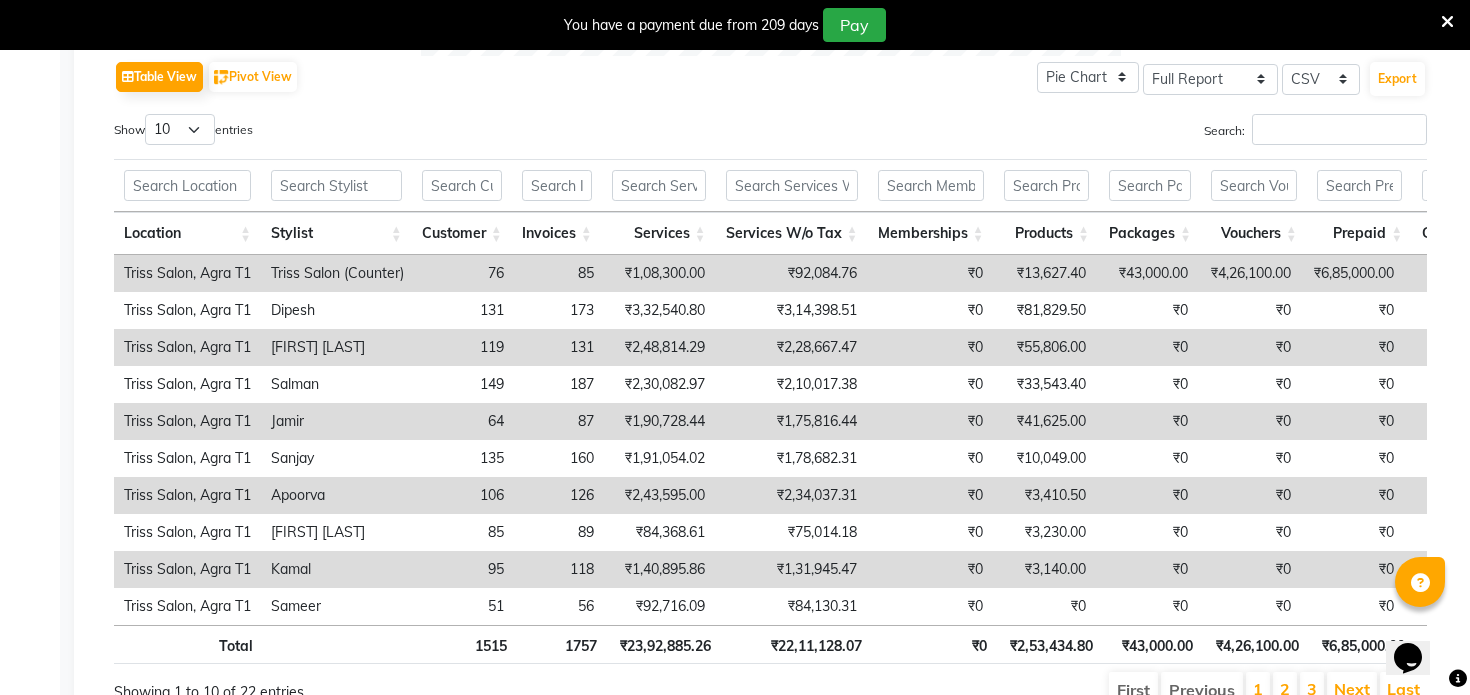 click on "₹1,31,945.47" at bounding box center [791, 569] 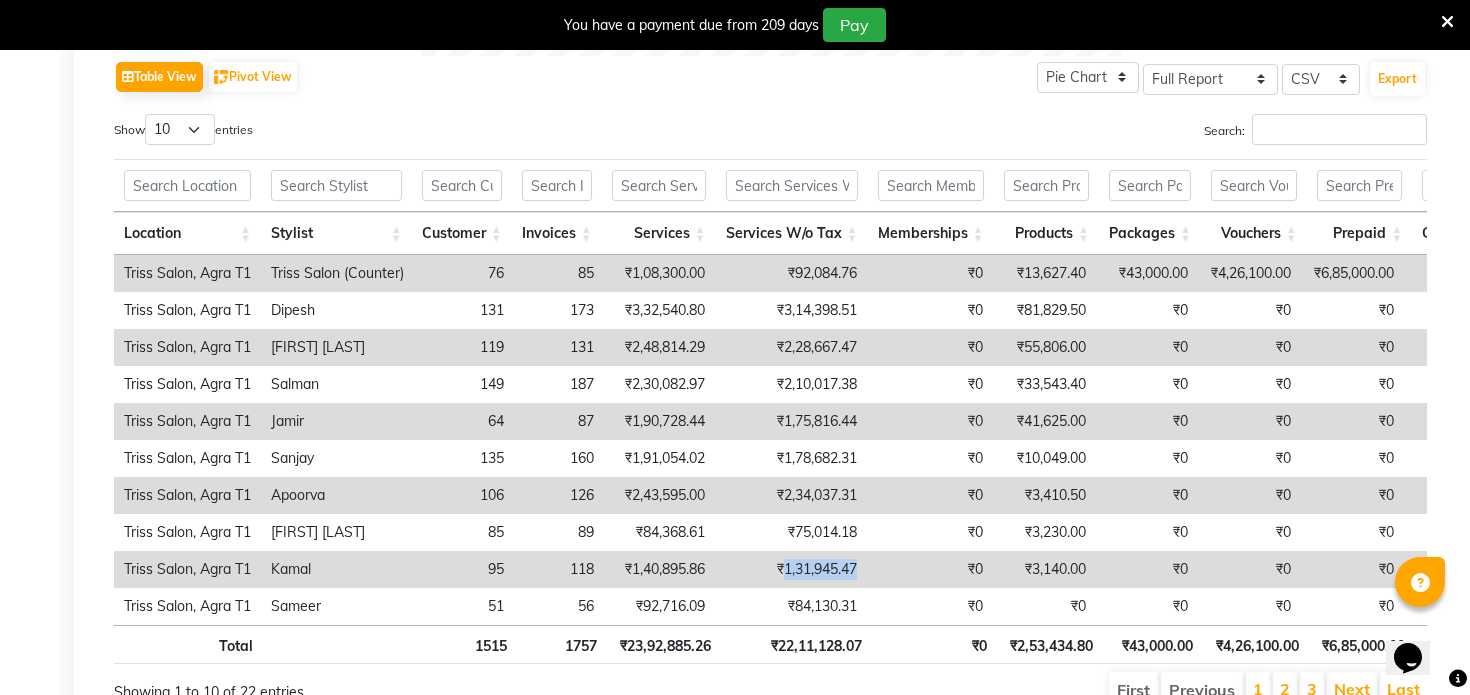 click on "₹1,31,945.47" at bounding box center (791, 569) 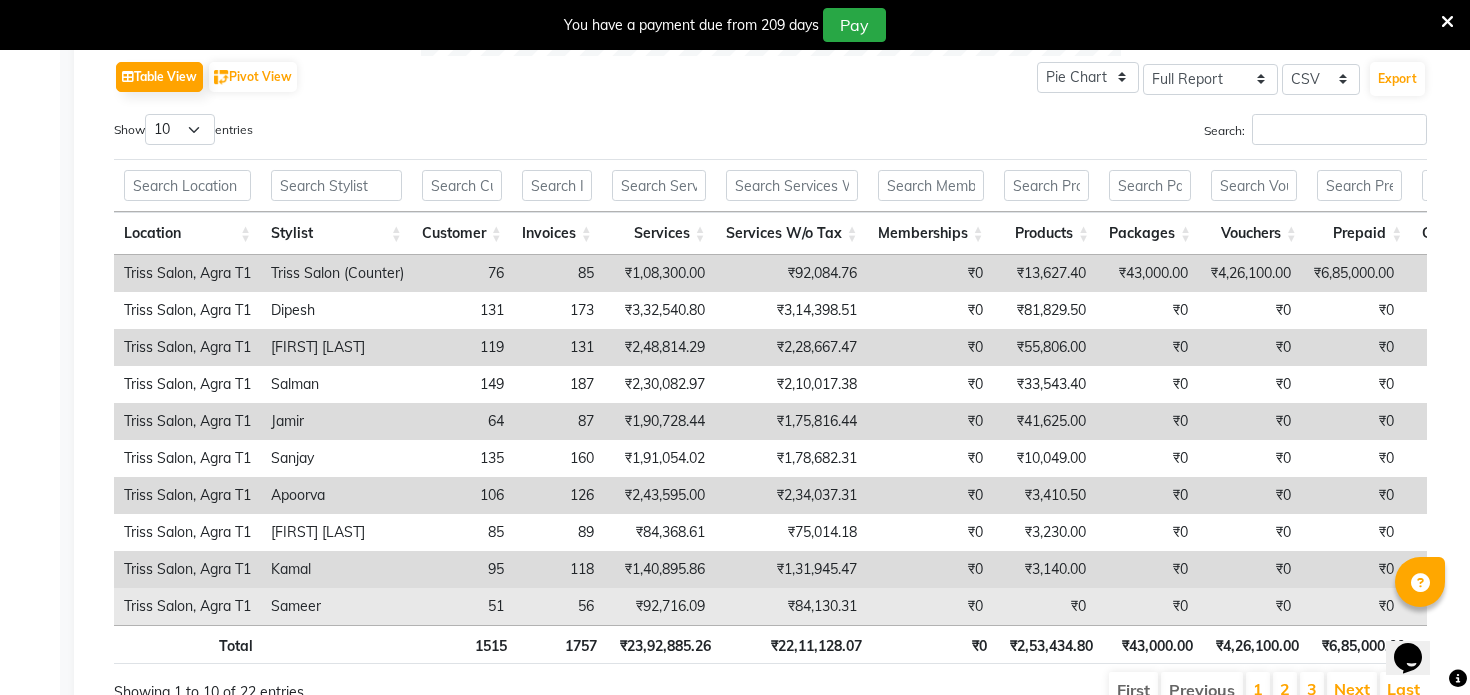 click on "₹84,130.31" at bounding box center (791, 606) 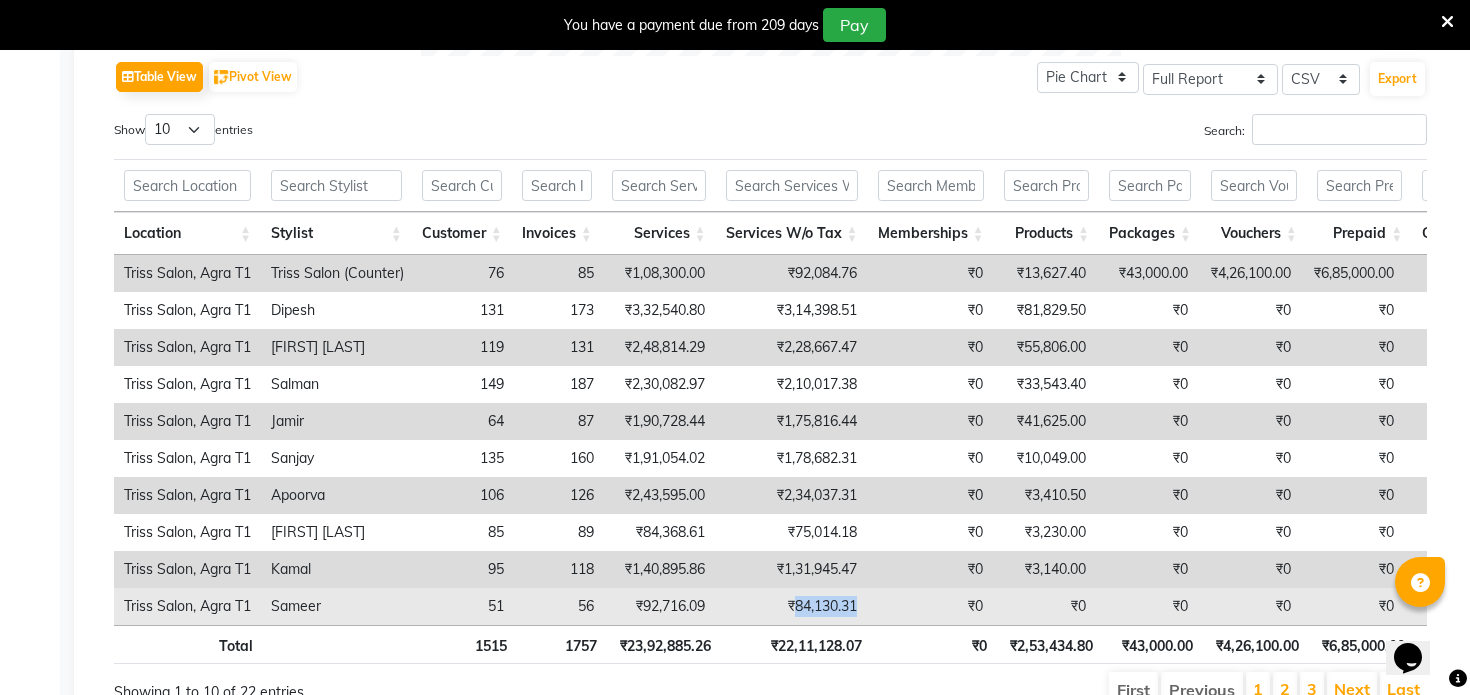 click on "₹84,130.31" at bounding box center [791, 606] 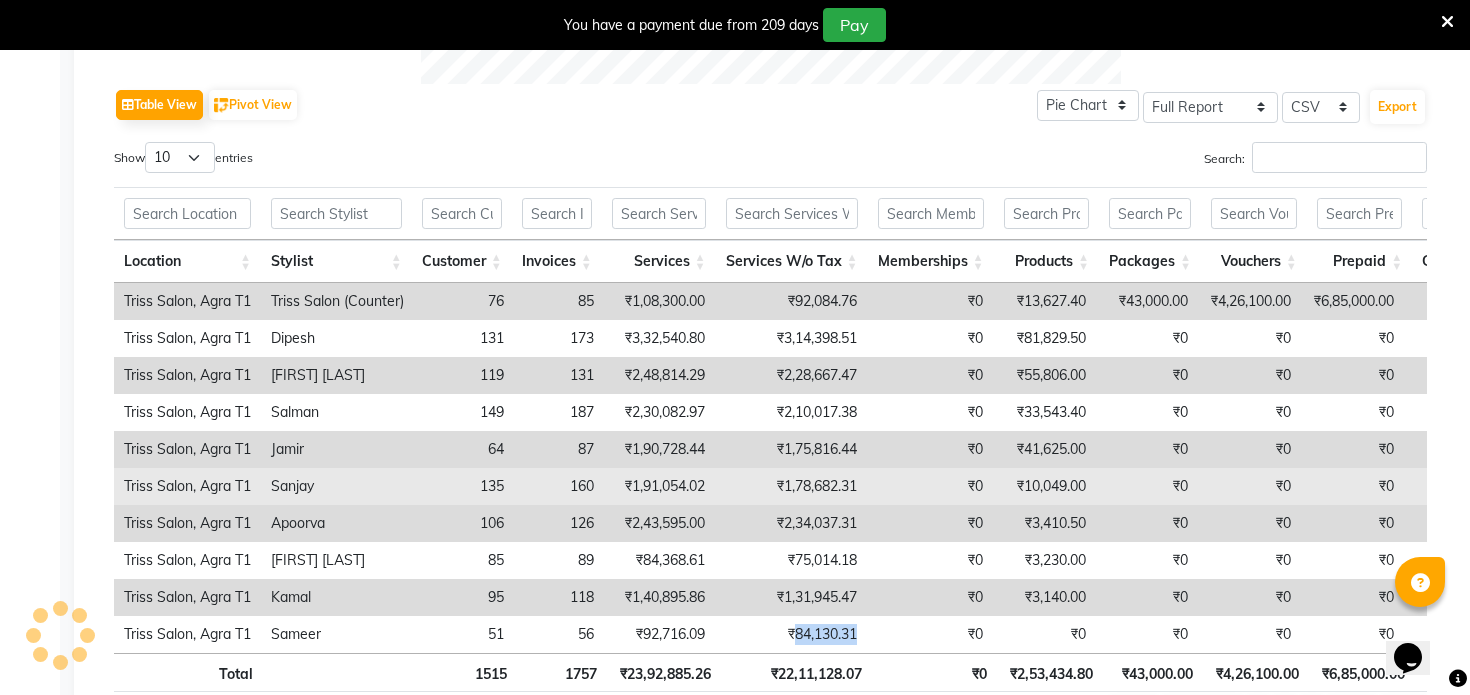 scroll, scrollTop: 976, scrollLeft: 0, axis: vertical 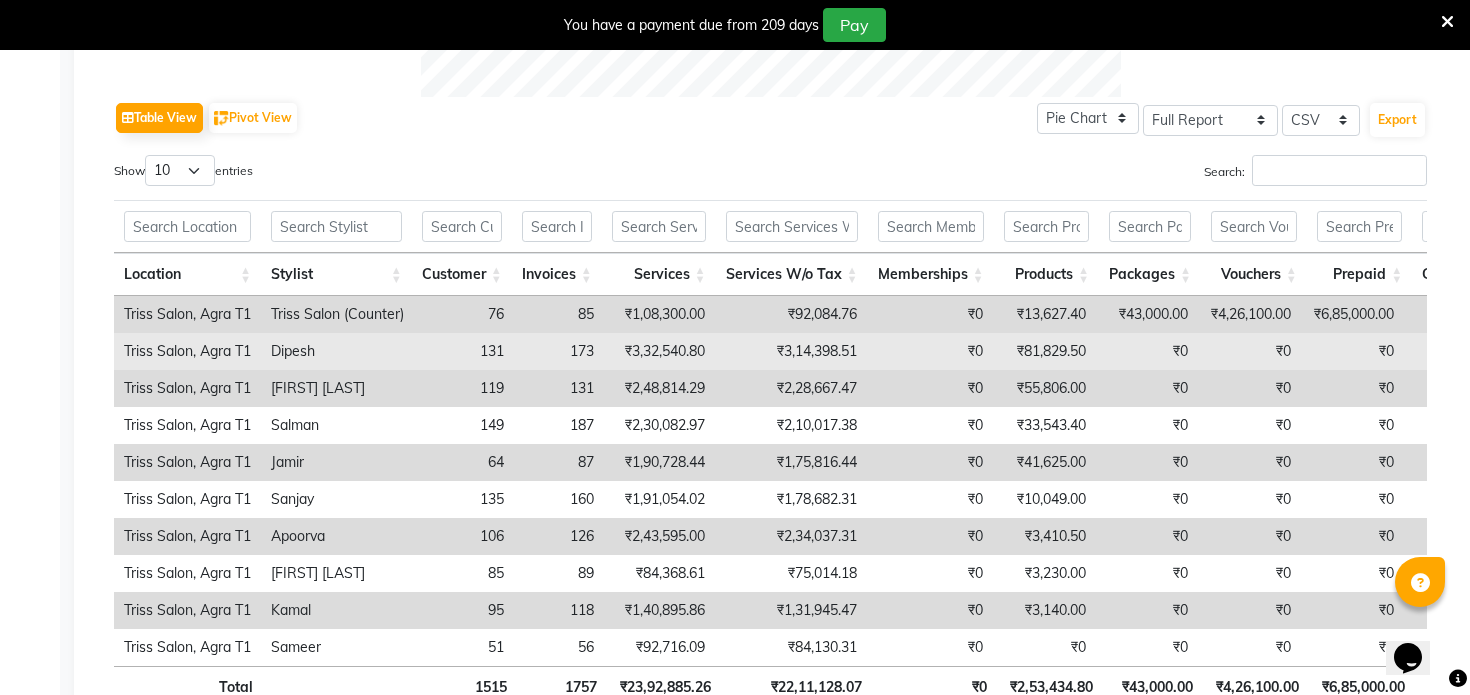 click on "₹81,829.50" at bounding box center (1044, 351) 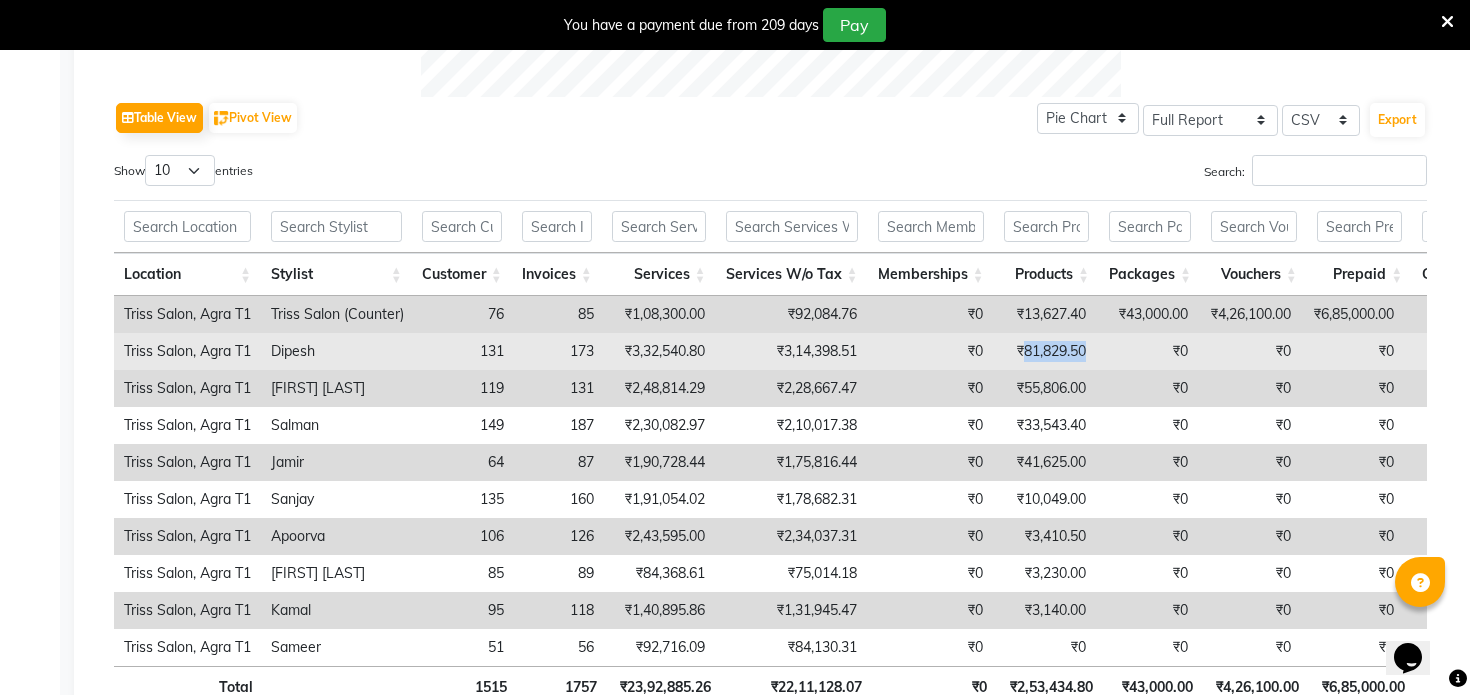 click on "₹81,829.50" at bounding box center (1044, 351) 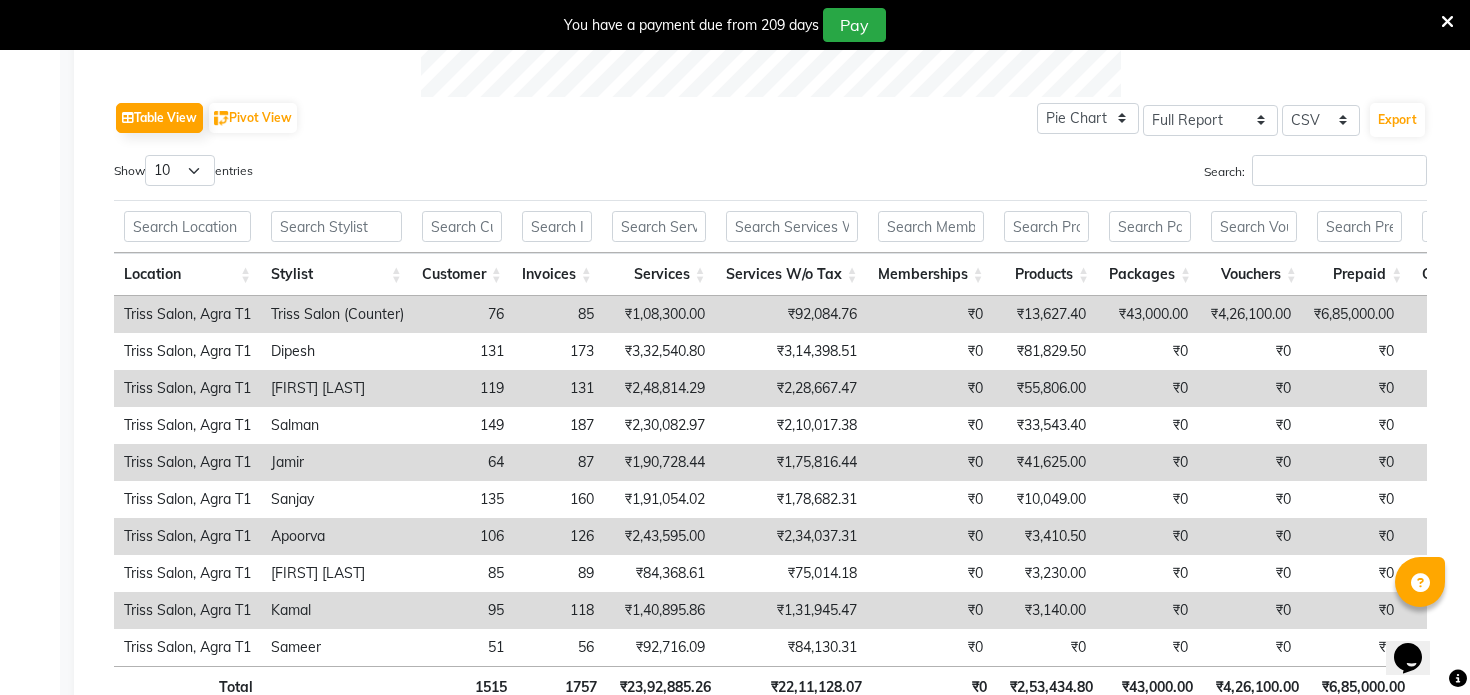 click on "₹55,806.00" at bounding box center [1044, 388] 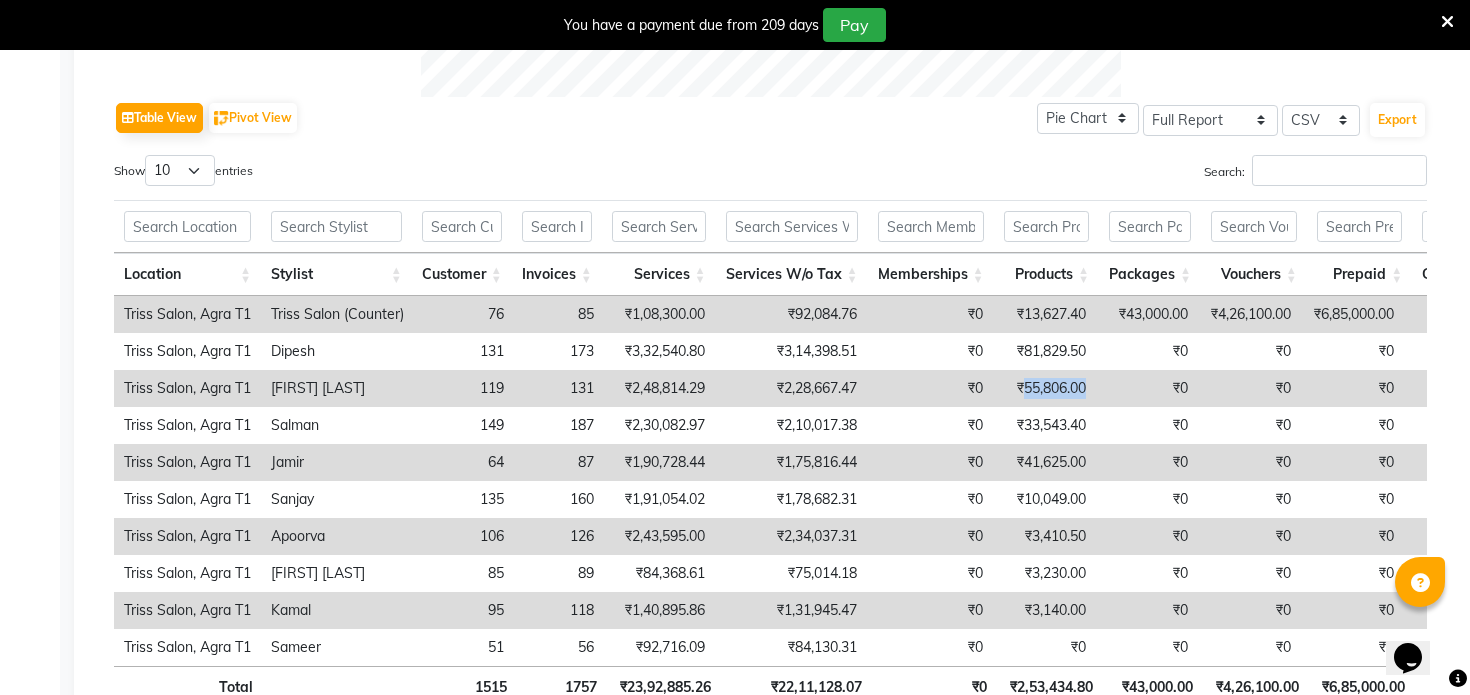 click on "₹55,806.00" at bounding box center [1044, 388] 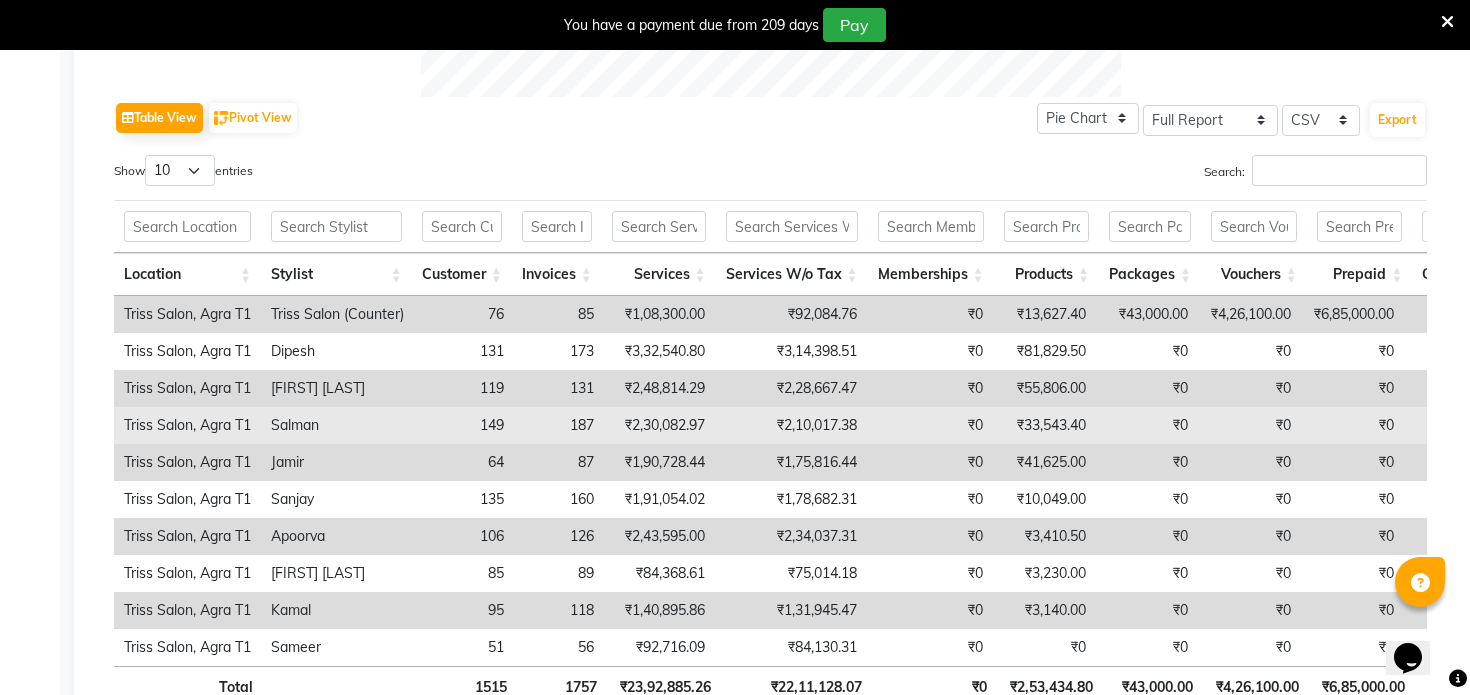 click on "₹33,543.40" at bounding box center [1044, 425] 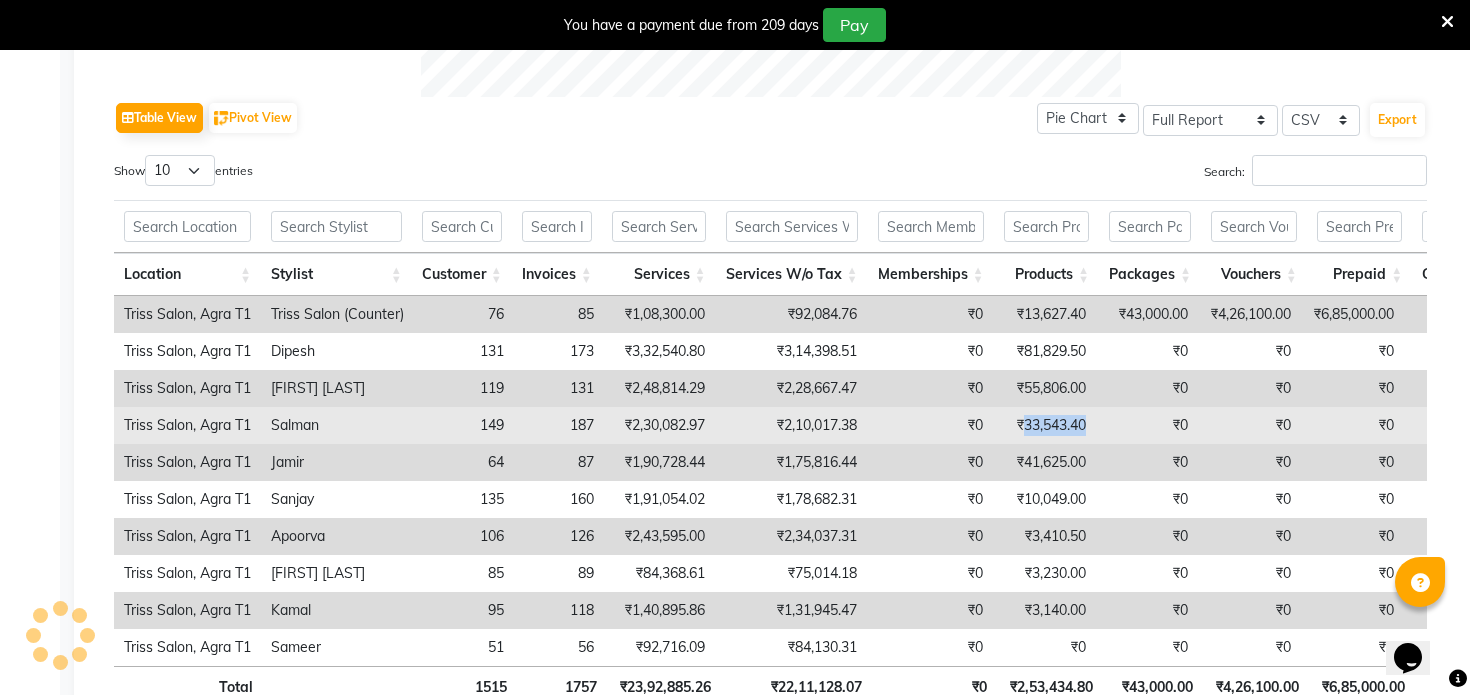 click on "₹33,543.40" at bounding box center (1044, 425) 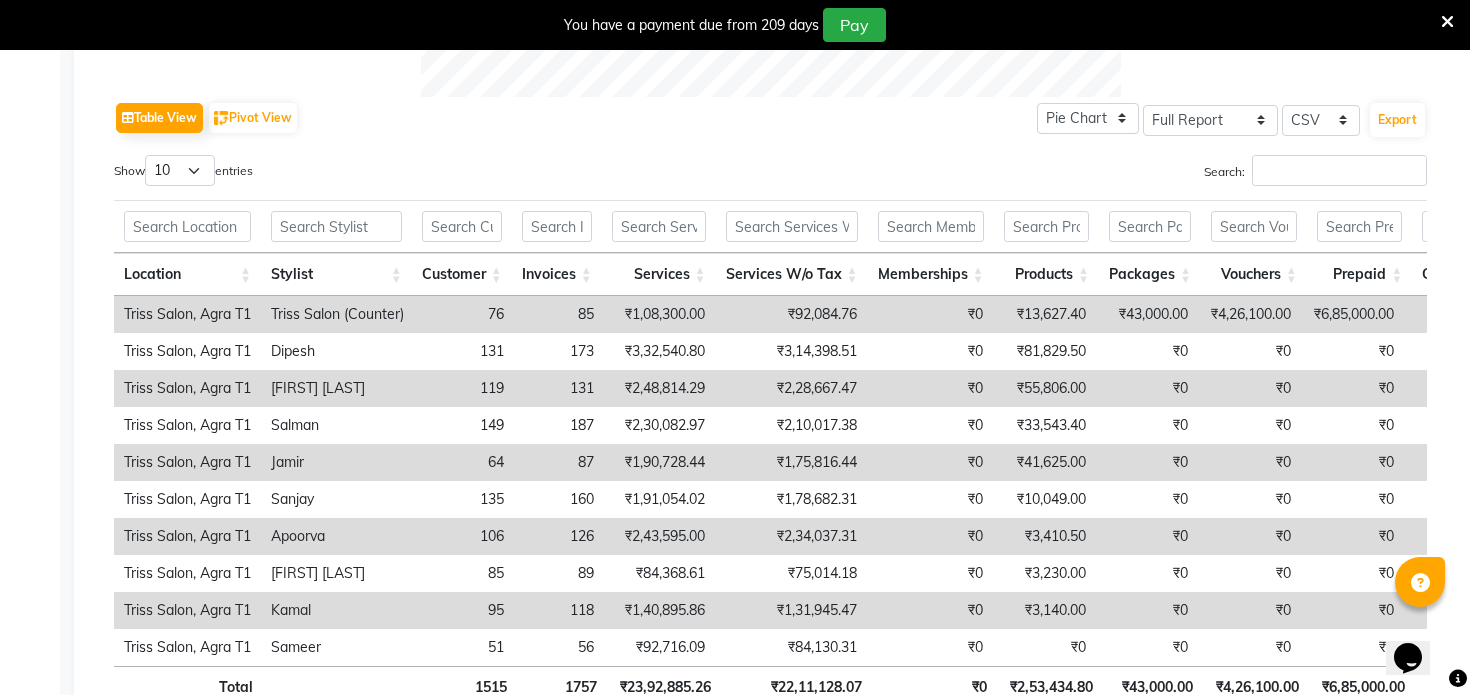 click on "₹41,625.00" at bounding box center [1044, 462] 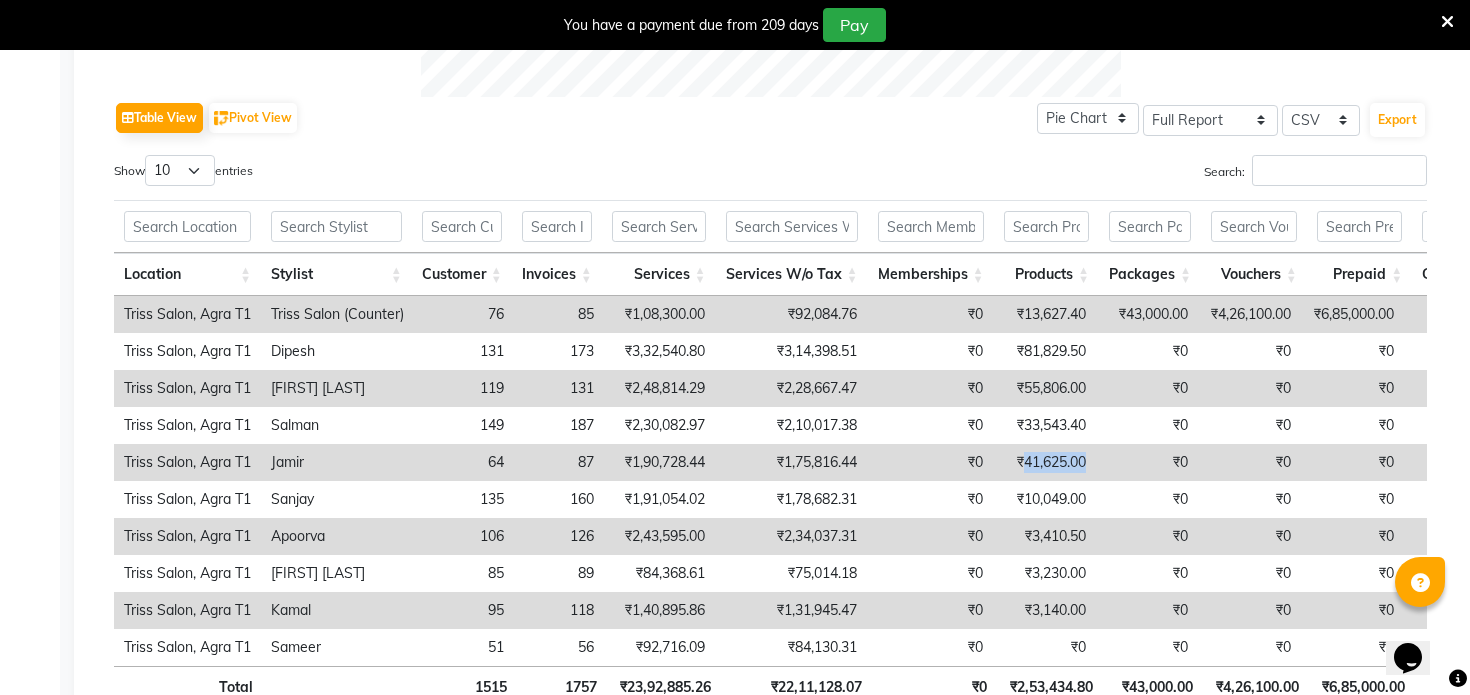 click on "₹41,625.00" at bounding box center (1044, 462) 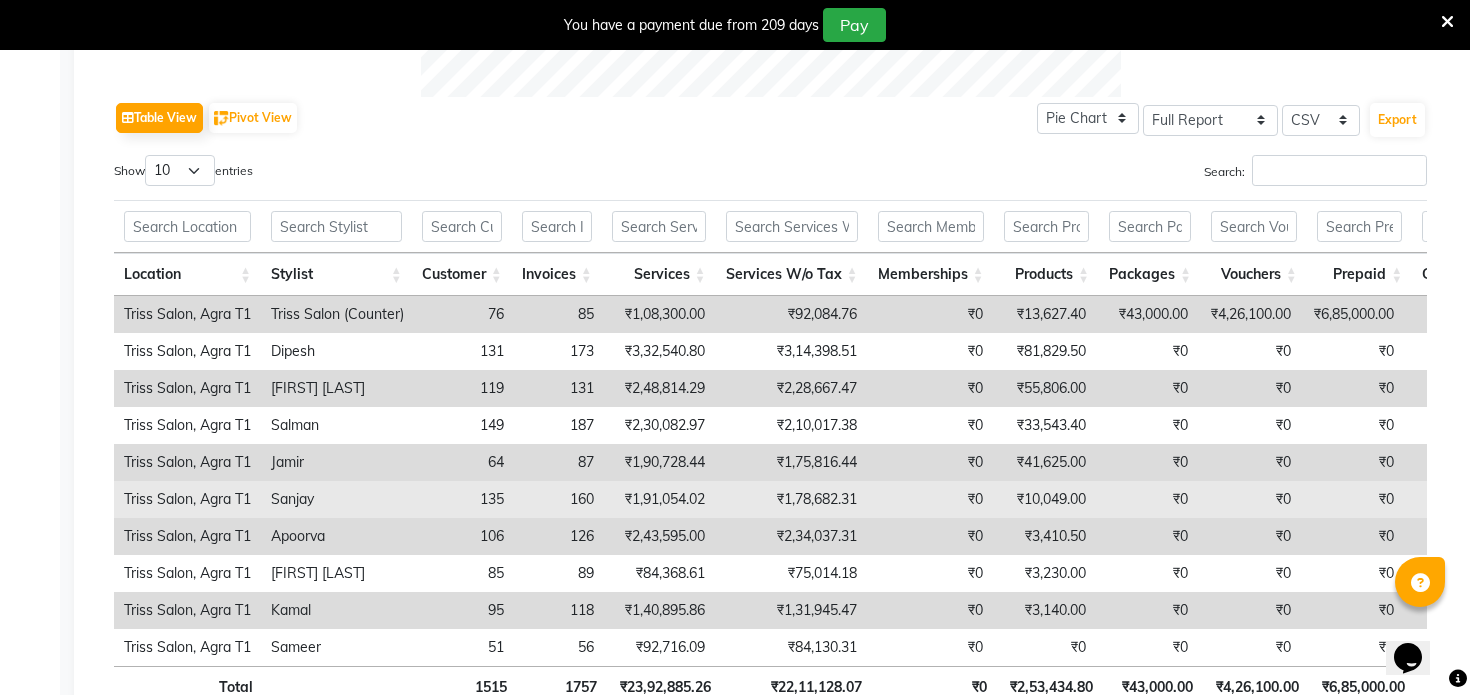 click on "₹10,049.00" at bounding box center (1044, 499) 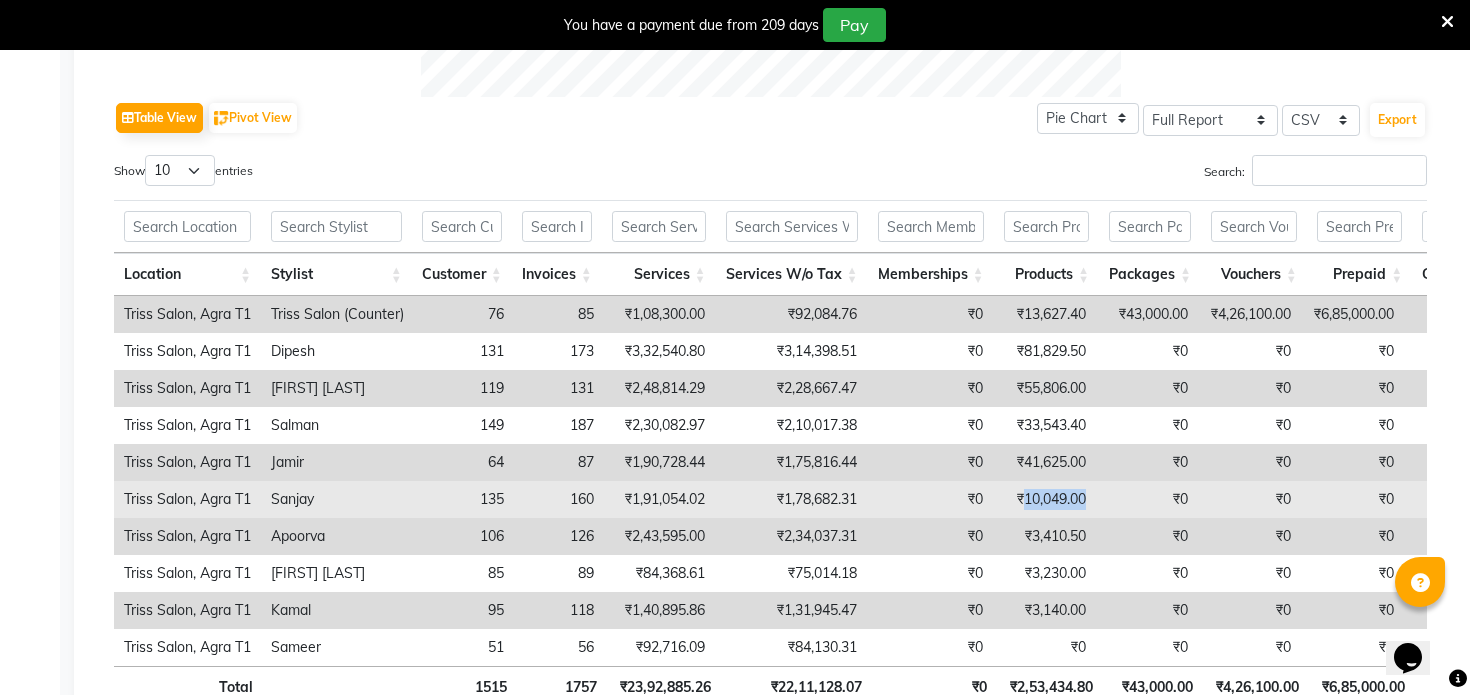 click on "₹10,049.00" at bounding box center [1044, 499] 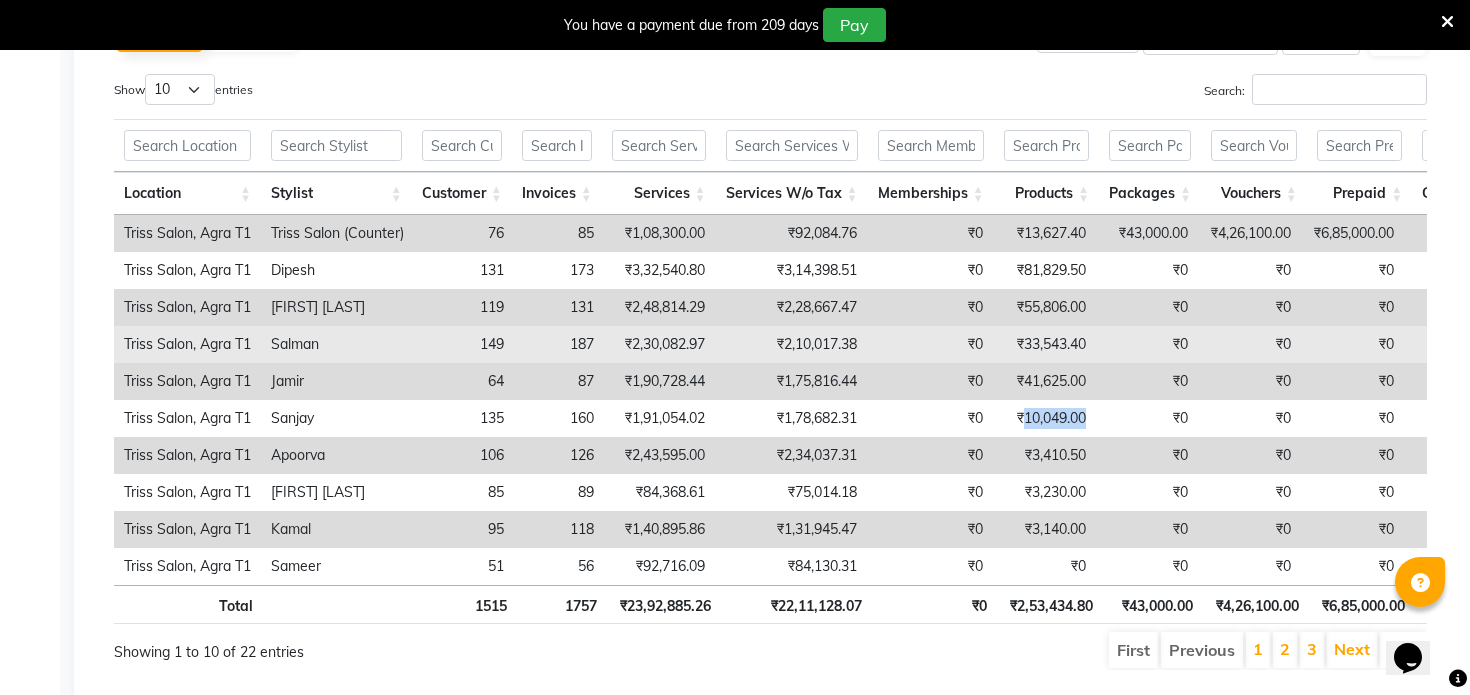 scroll, scrollTop: 1098, scrollLeft: 0, axis: vertical 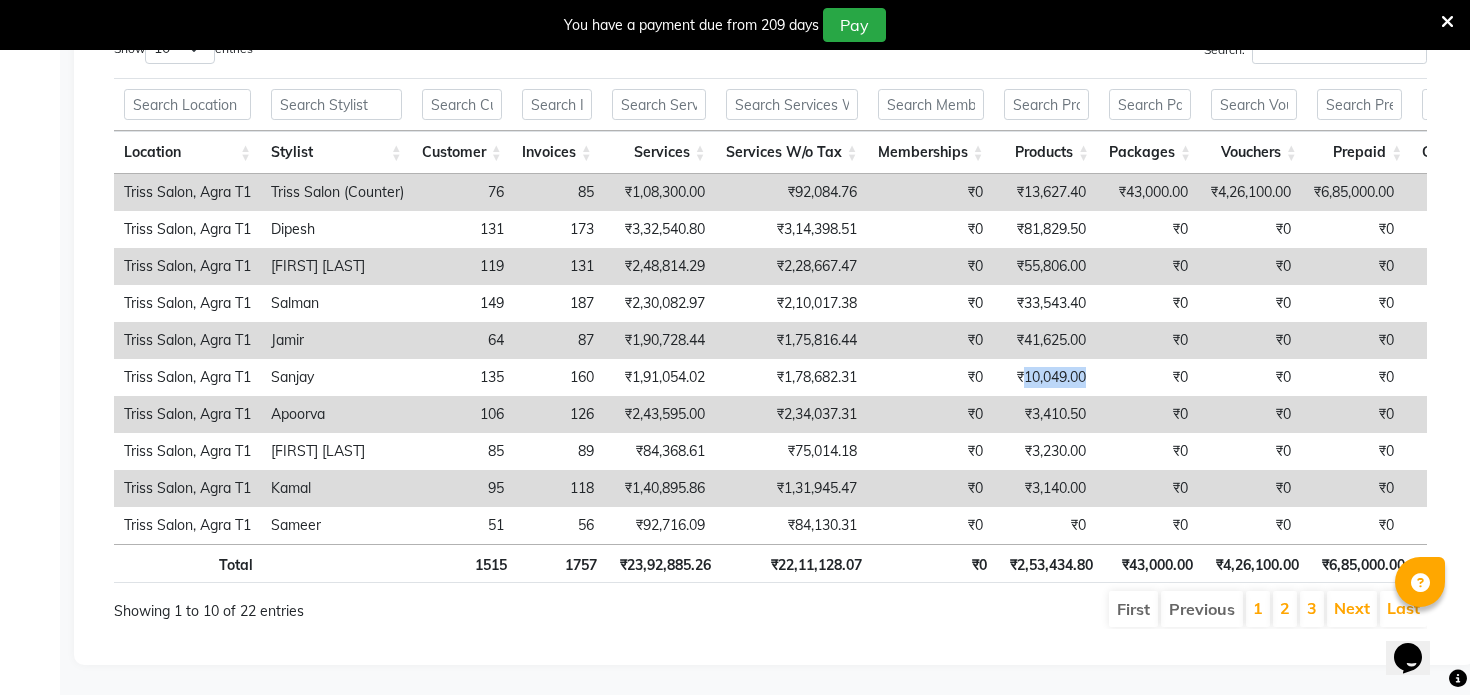 click on "Services W/o Tax" at bounding box center [792, 152] 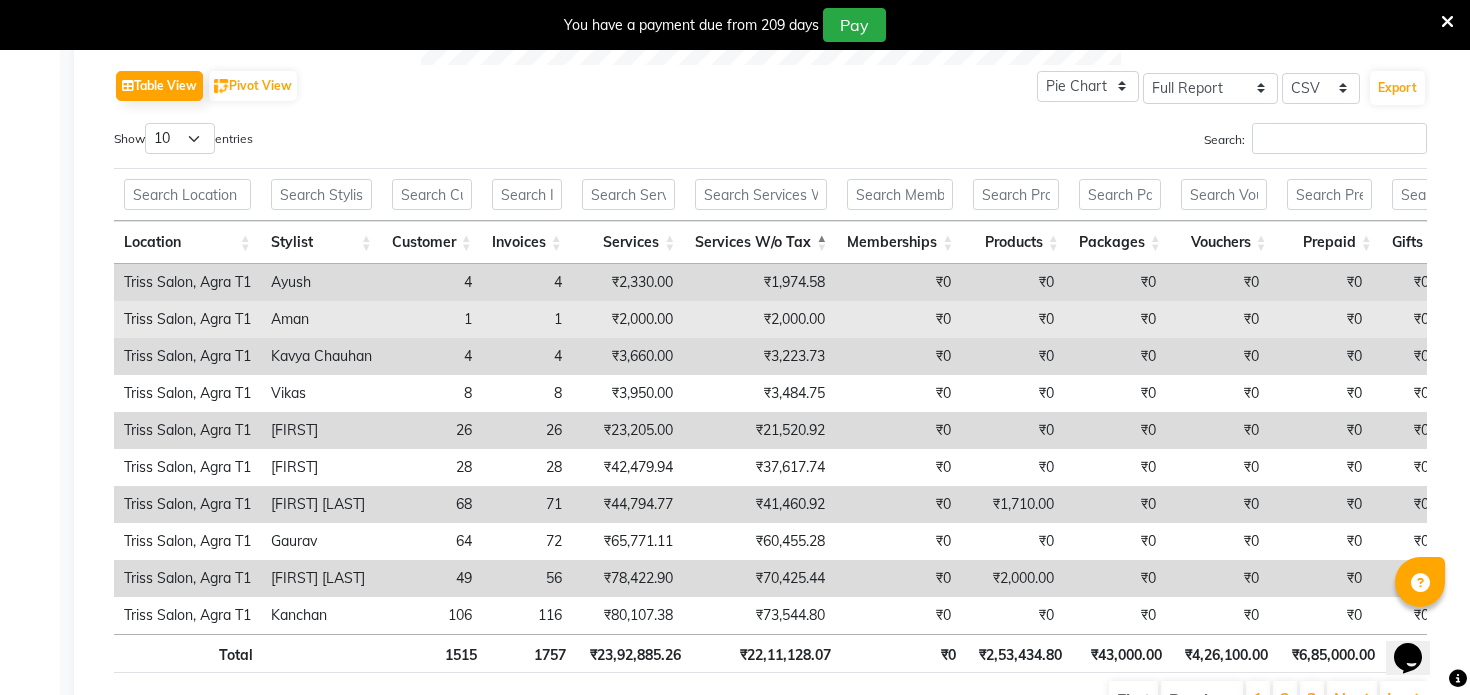 scroll, scrollTop: 1006, scrollLeft: 0, axis: vertical 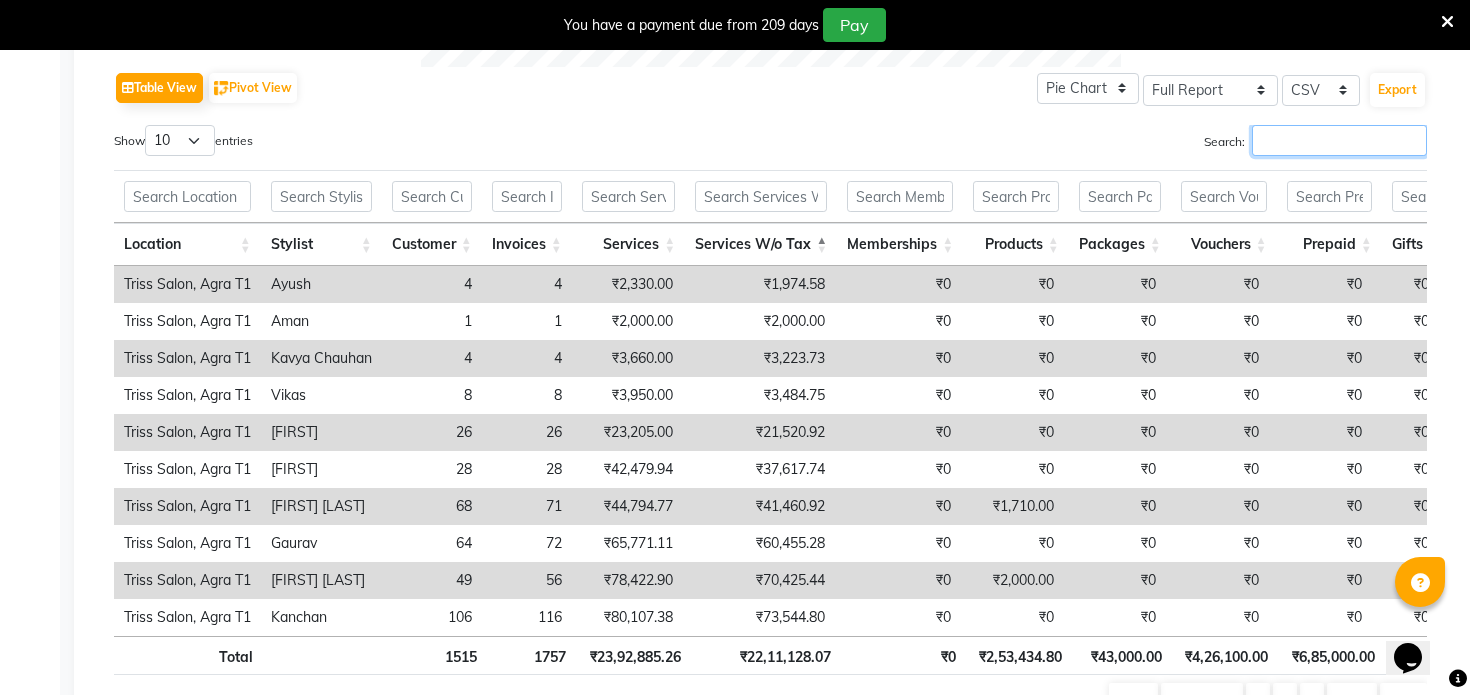click on "Search:" at bounding box center [1339, 140] 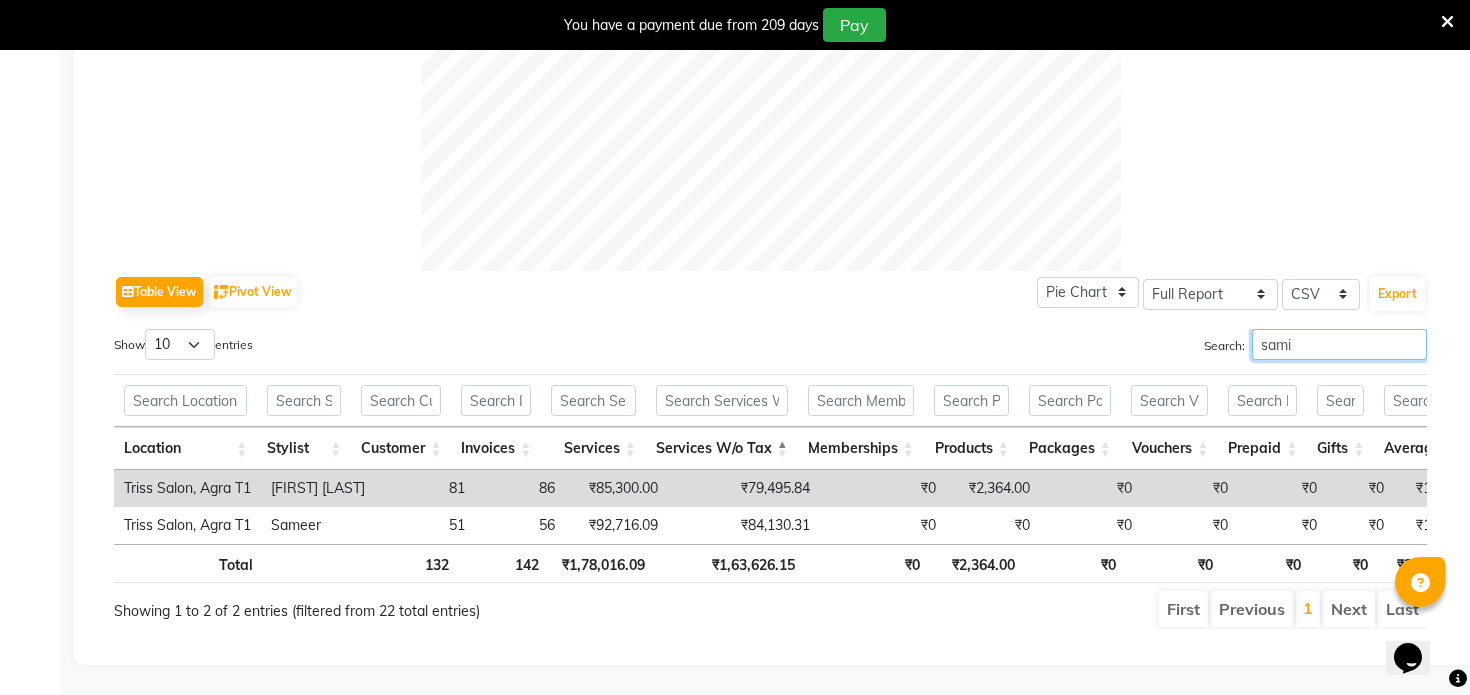 scroll, scrollTop: 765, scrollLeft: 0, axis: vertical 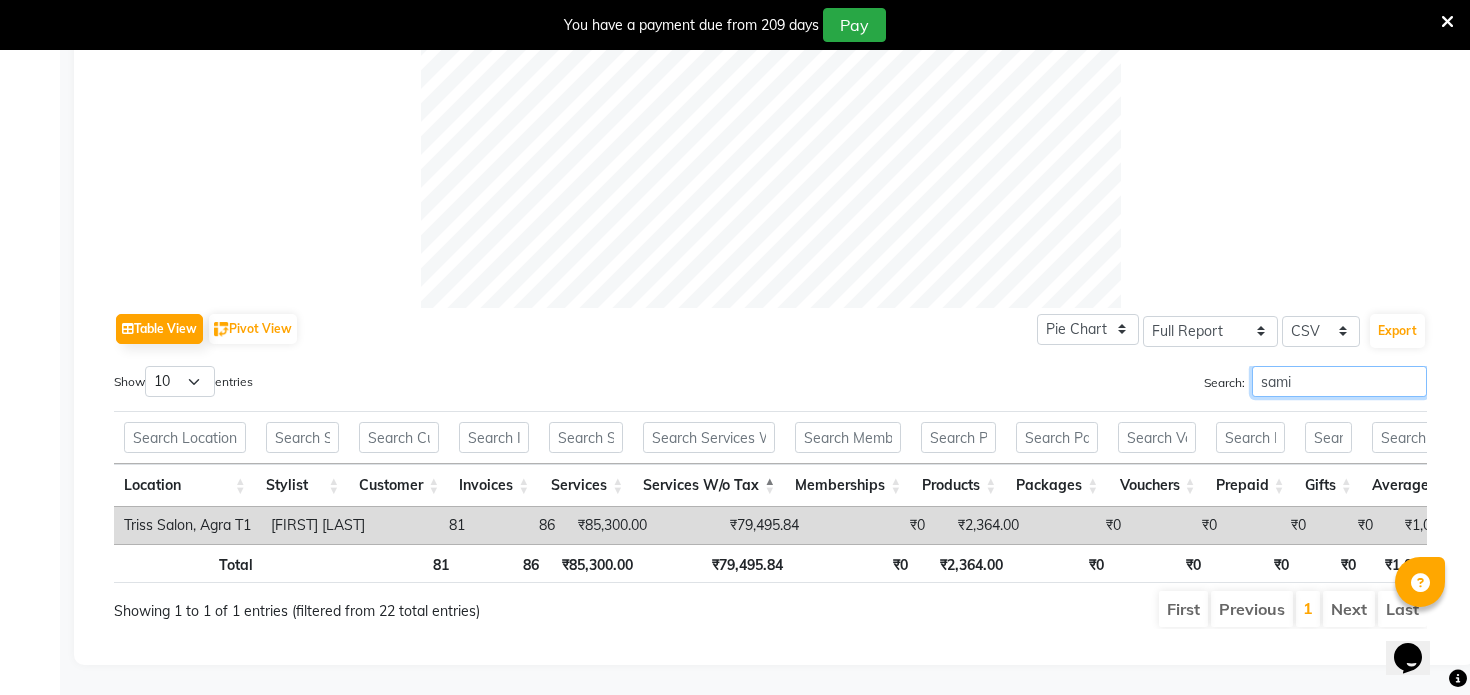 type on "sami" 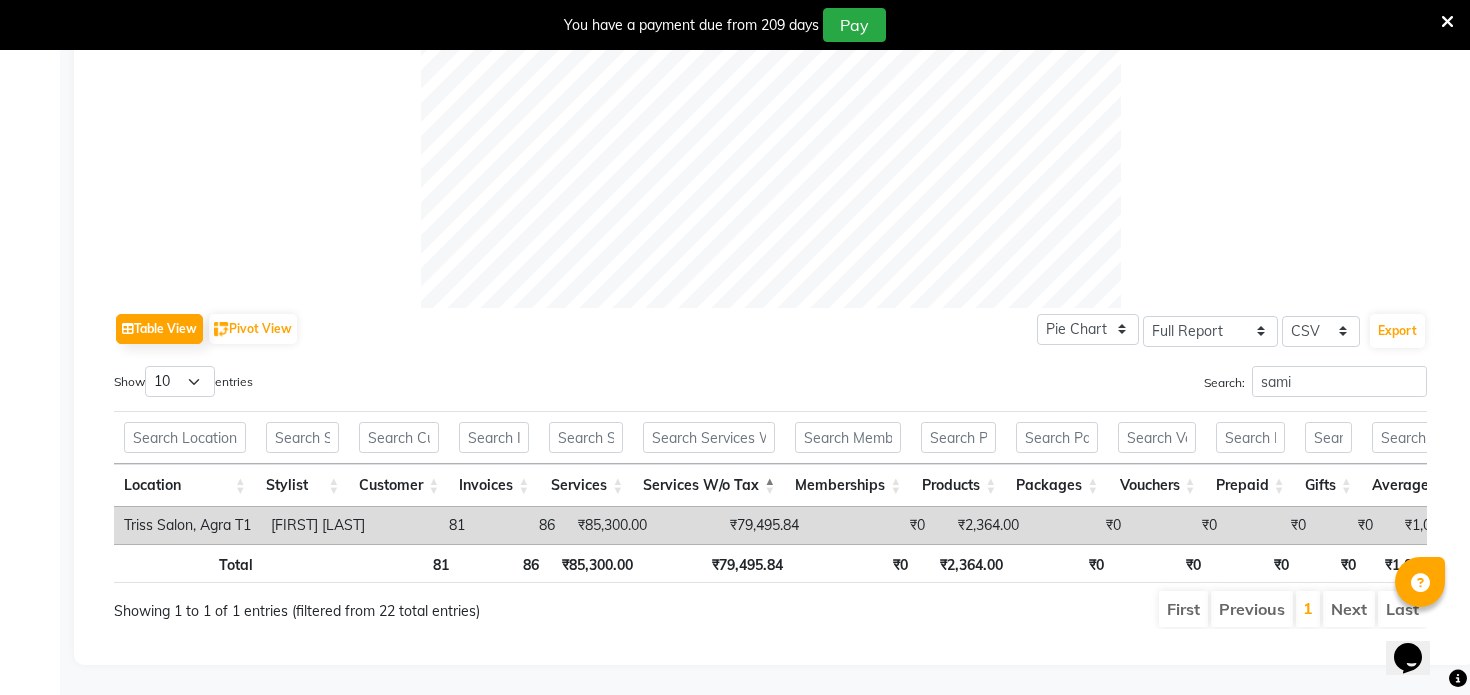 click on "₹79,495.84" at bounding box center (733, 525) 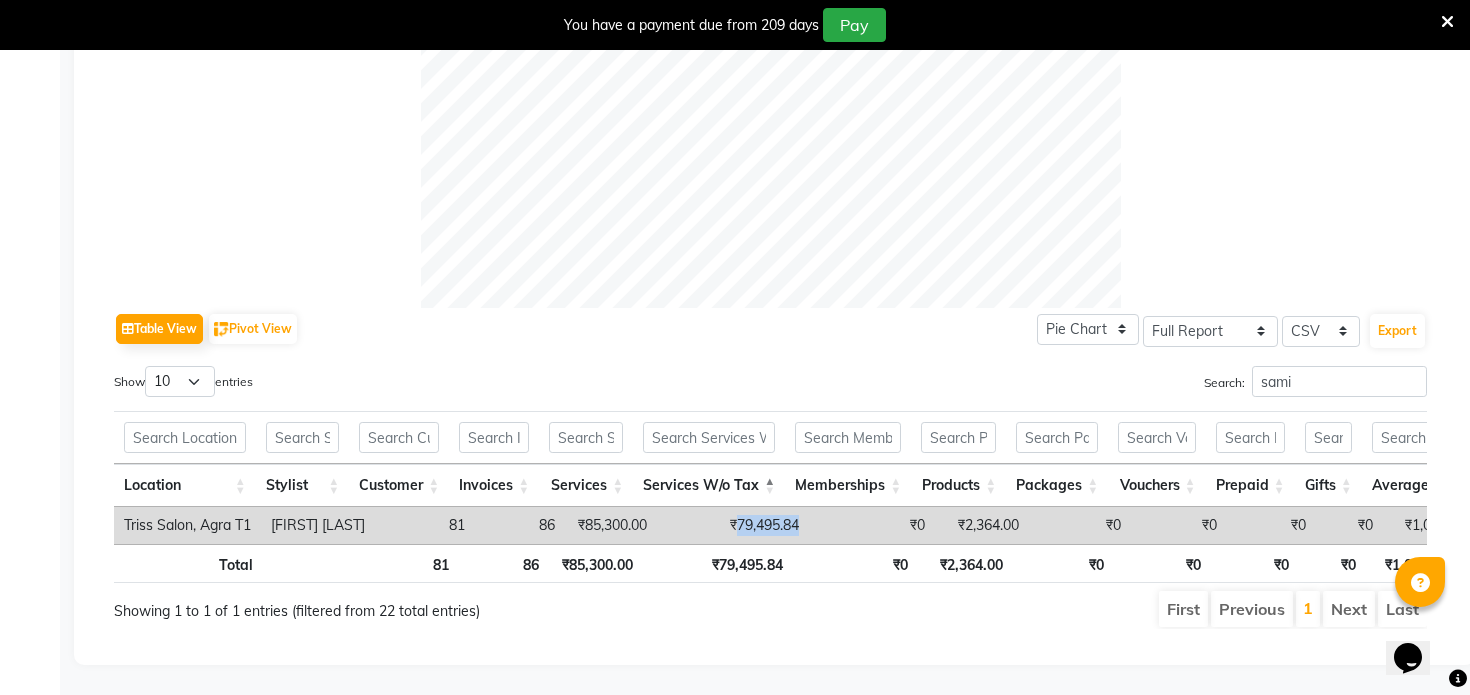 click on "₹79,495.84" at bounding box center (733, 525) 